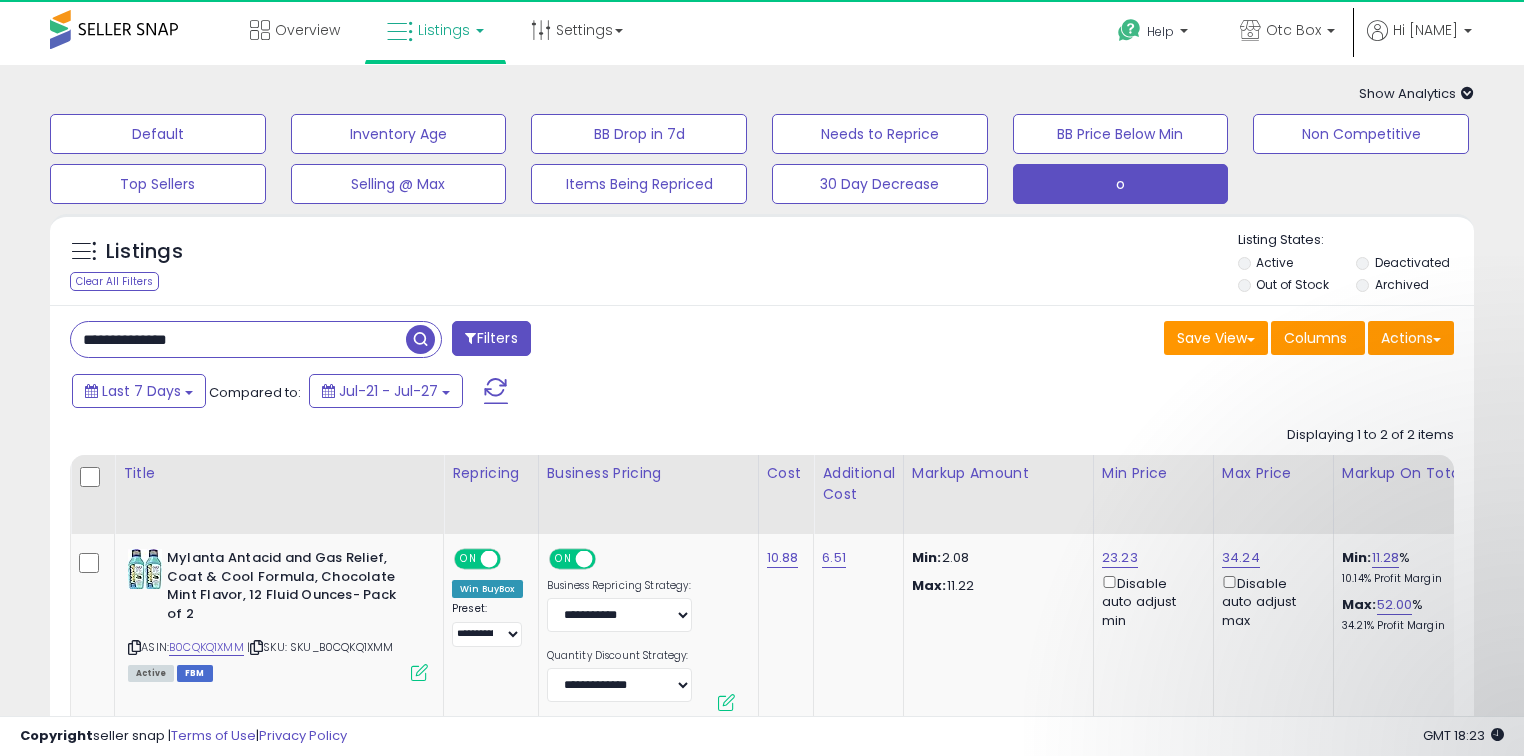 scroll, scrollTop: 140, scrollLeft: 0, axis: vertical 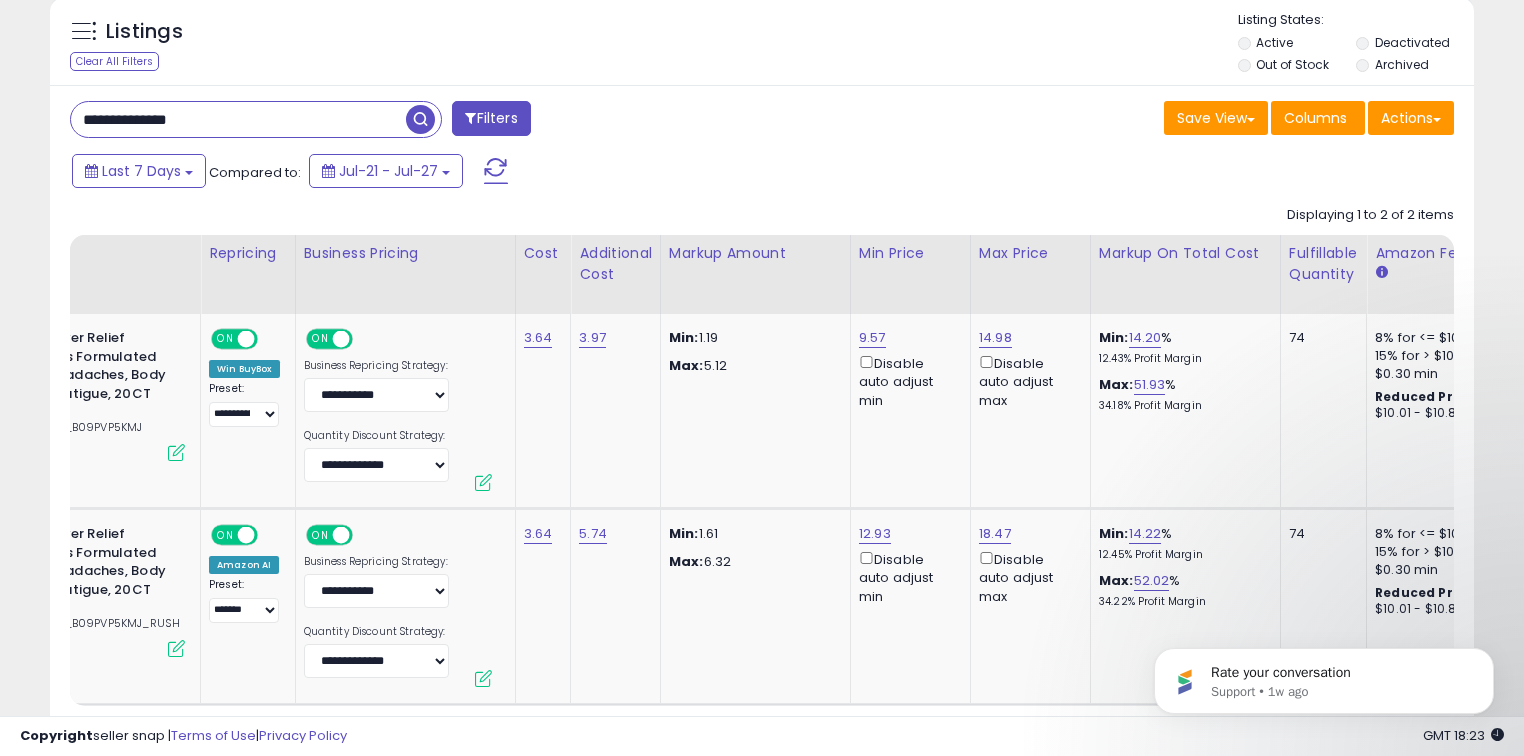 click on "**********" at bounding box center (238, 119) 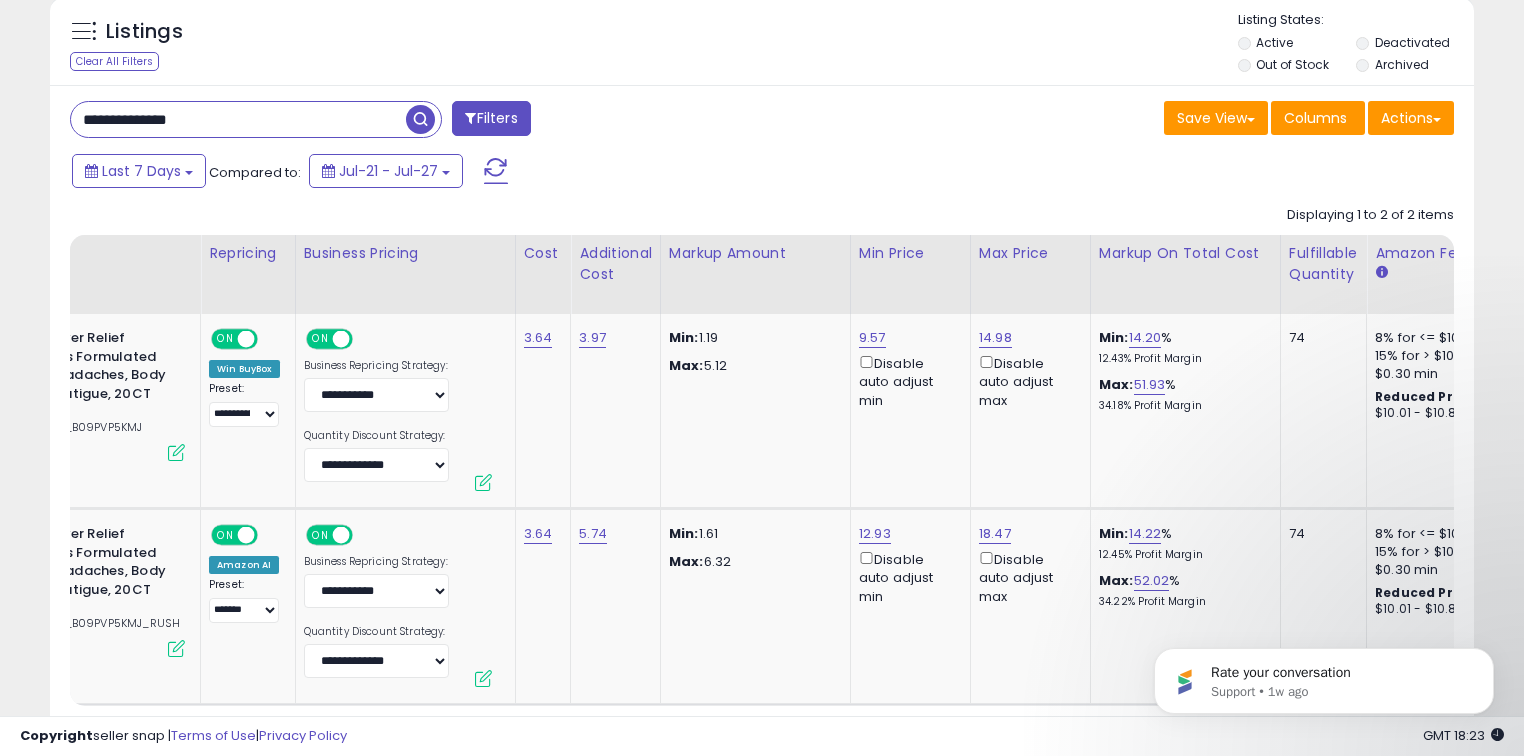 click on "**********" at bounding box center (238, 119) 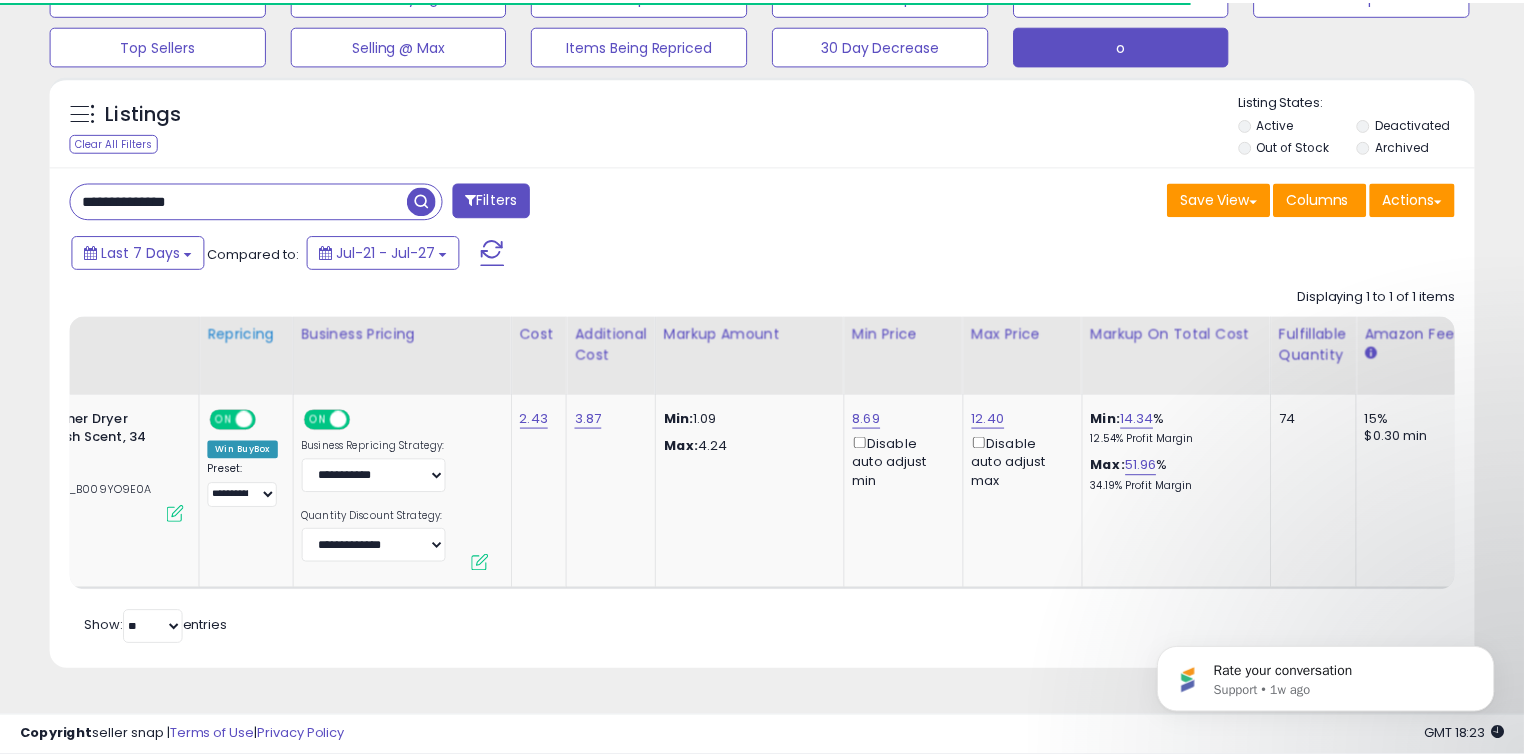 scroll, scrollTop: 140, scrollLeft: 0, axis: vertical 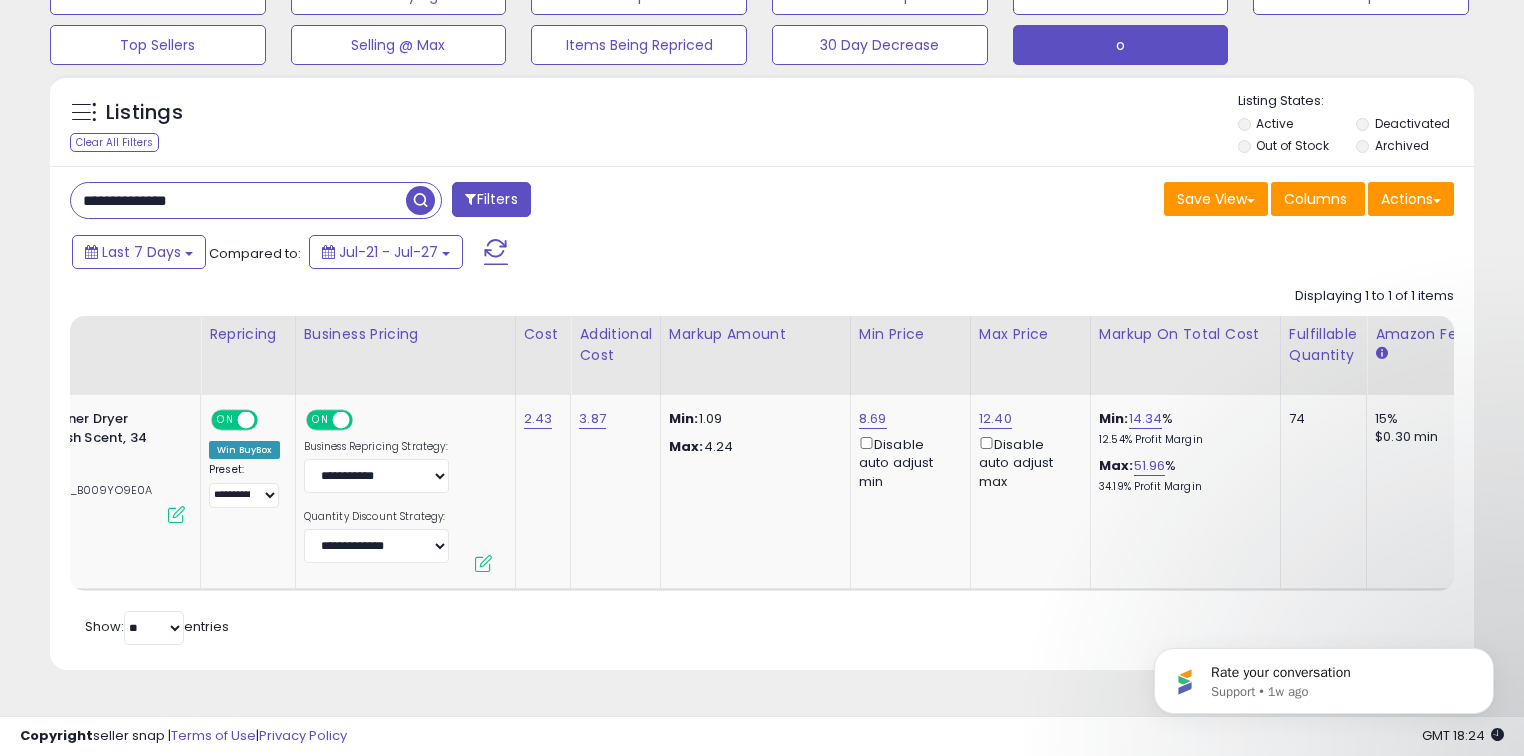 click on "**********" at bounding box center [238, 200] 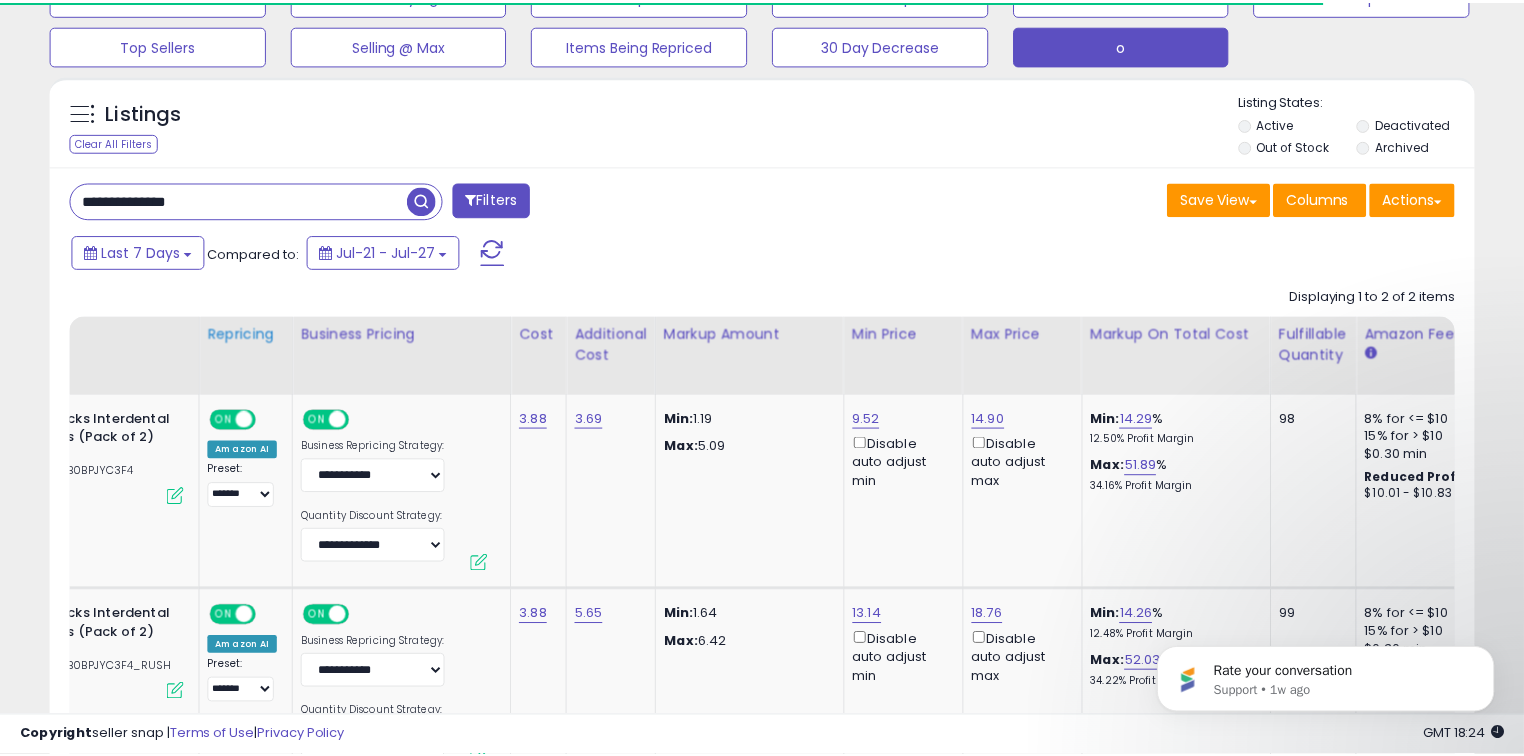 scroll, scrollTop: 220, scrollLeft: 0, axis: vertical 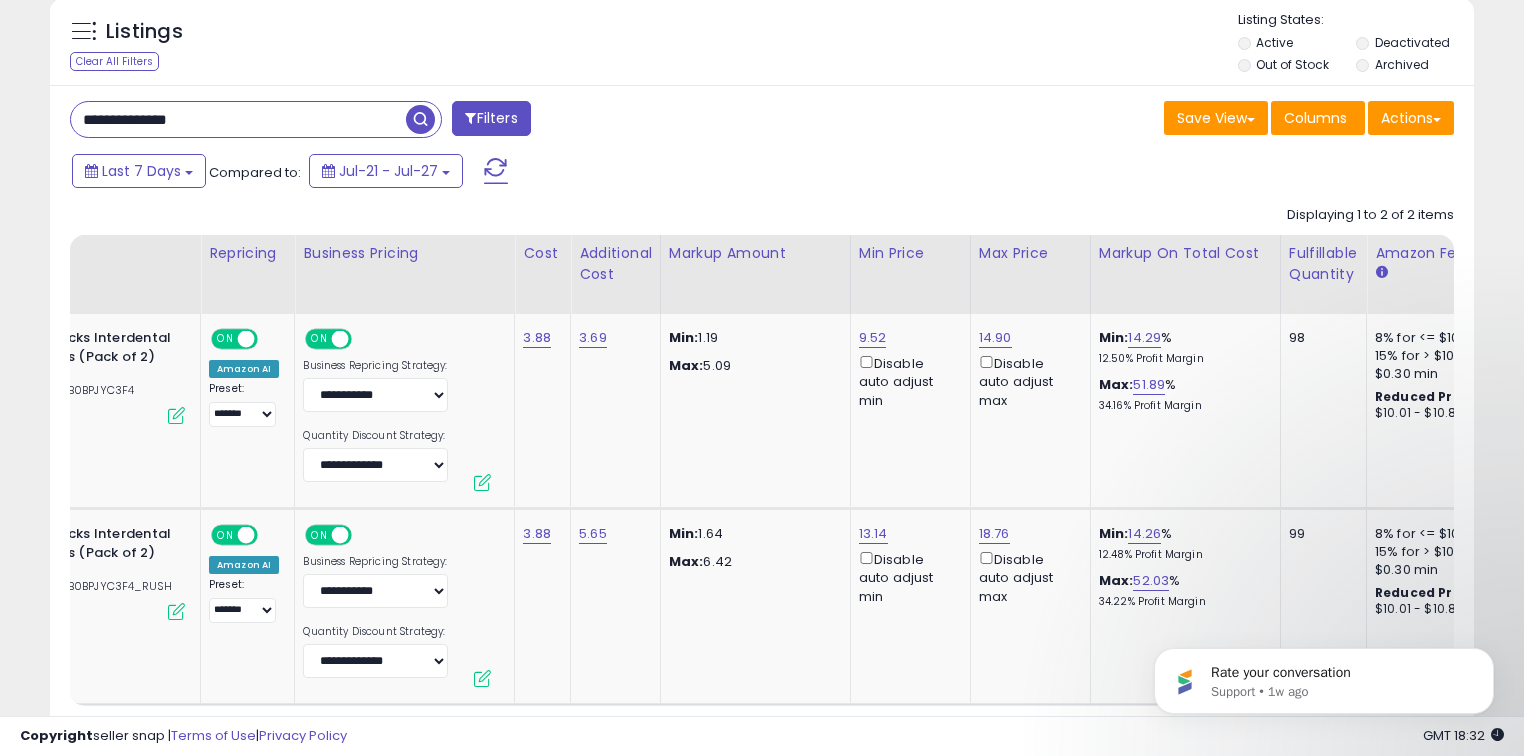 click on "**********" at bounding box center [238, 119] 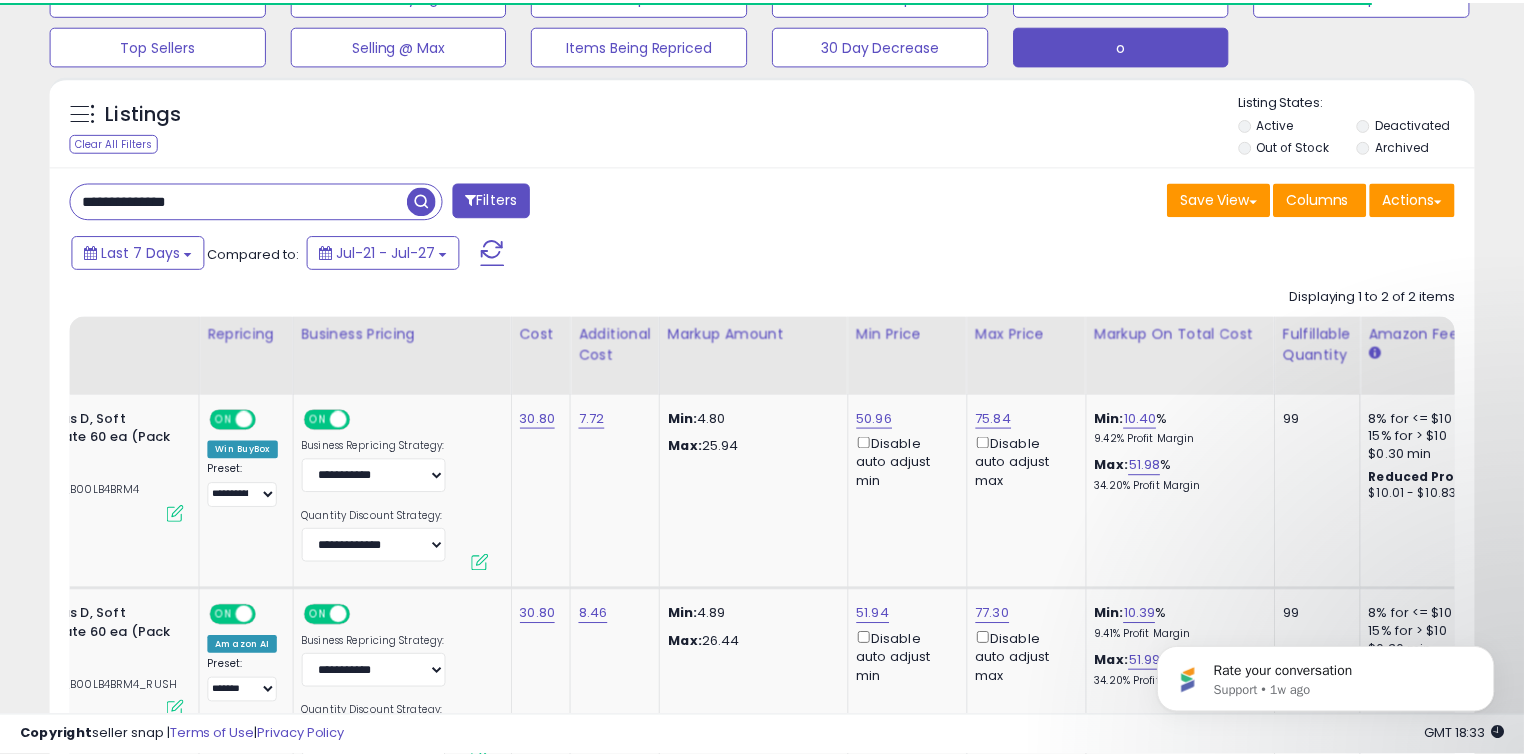 scroll, scrollTop: 220, scrollLeft: 0, axis: vertical 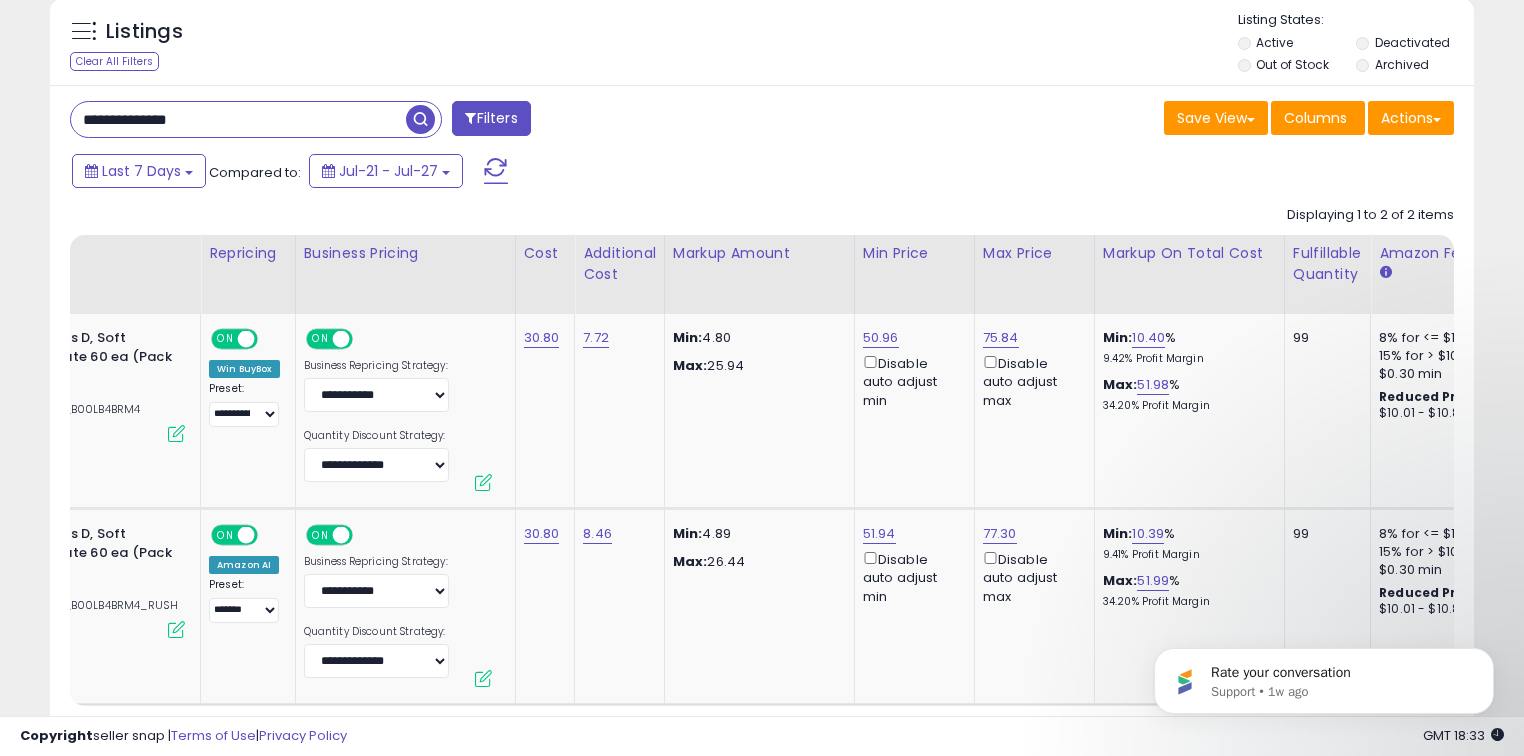 click on "**********" at bounding box center (238, 119) 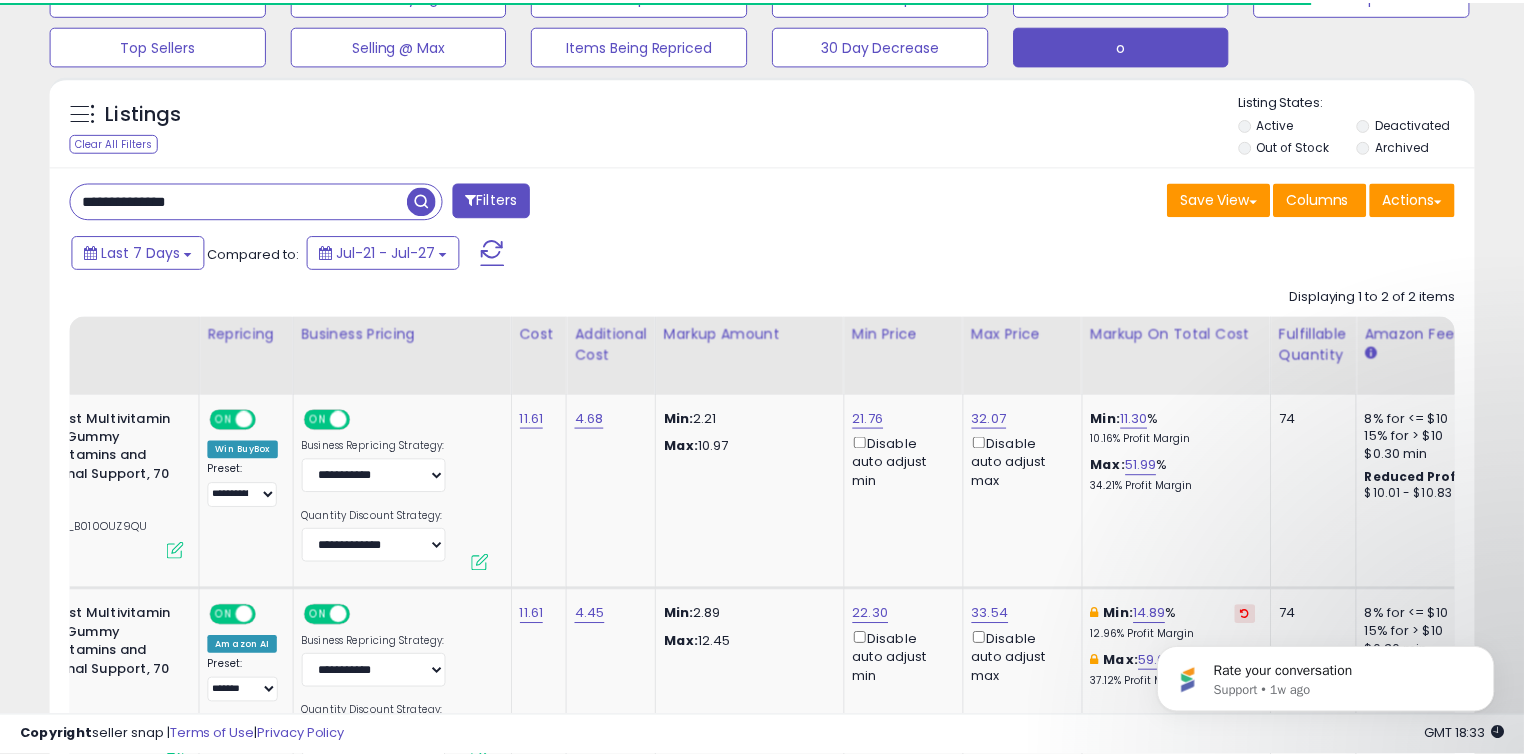 scroll, scrollTop: 220, scrollLeft: 0, axis: vertical 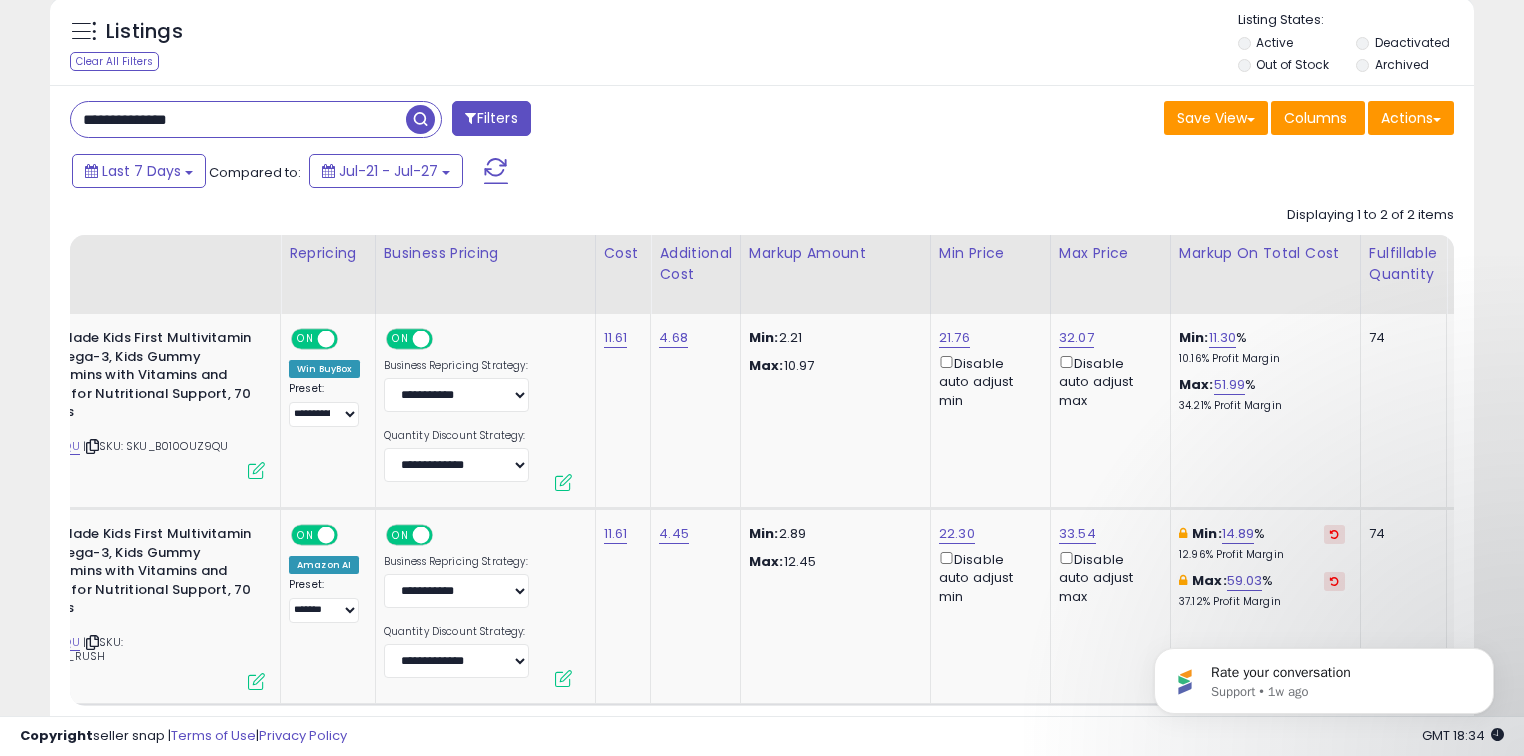 click on "**********" at bounding box center [238, 119] 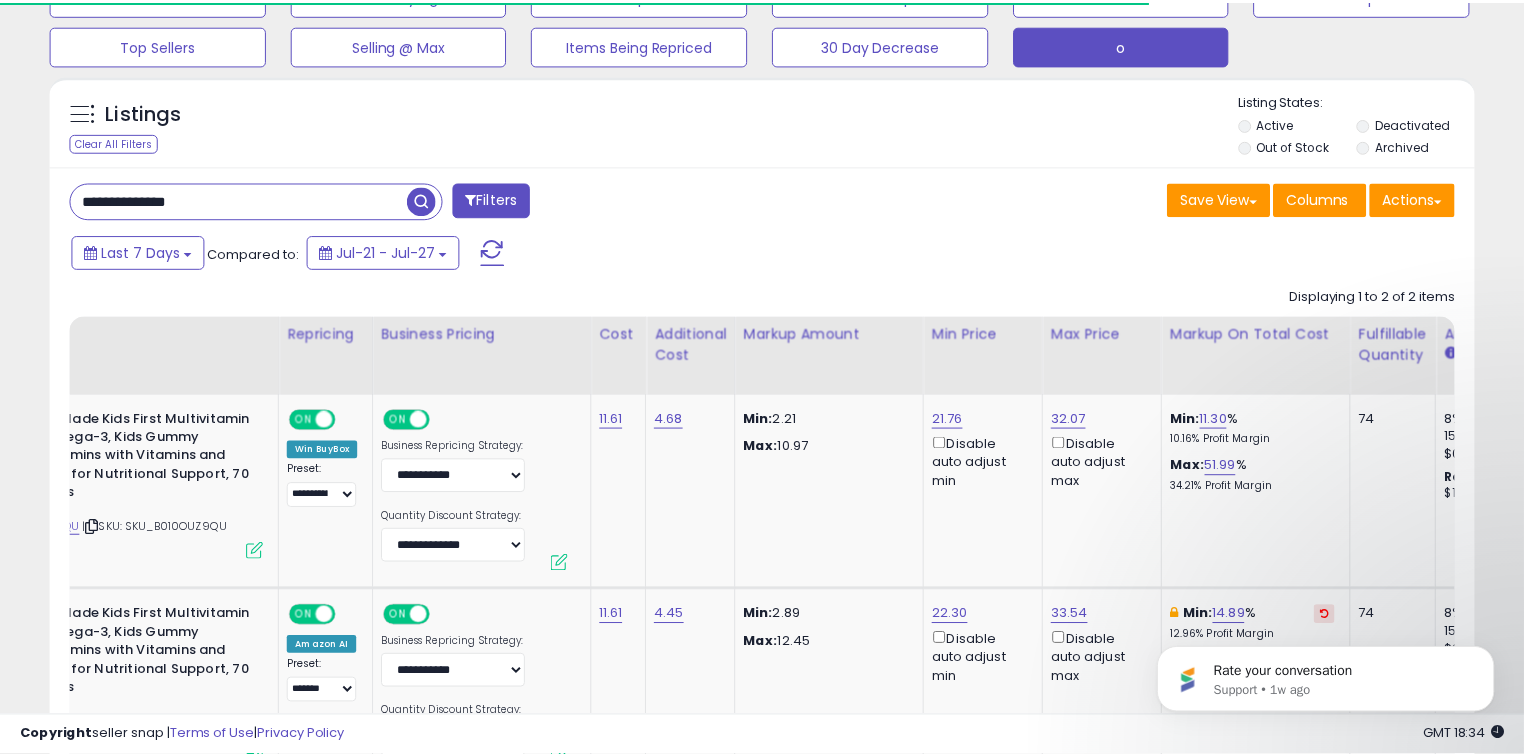 scroll, scrollTop: 220, scrollLeft: 0, axis: vertical 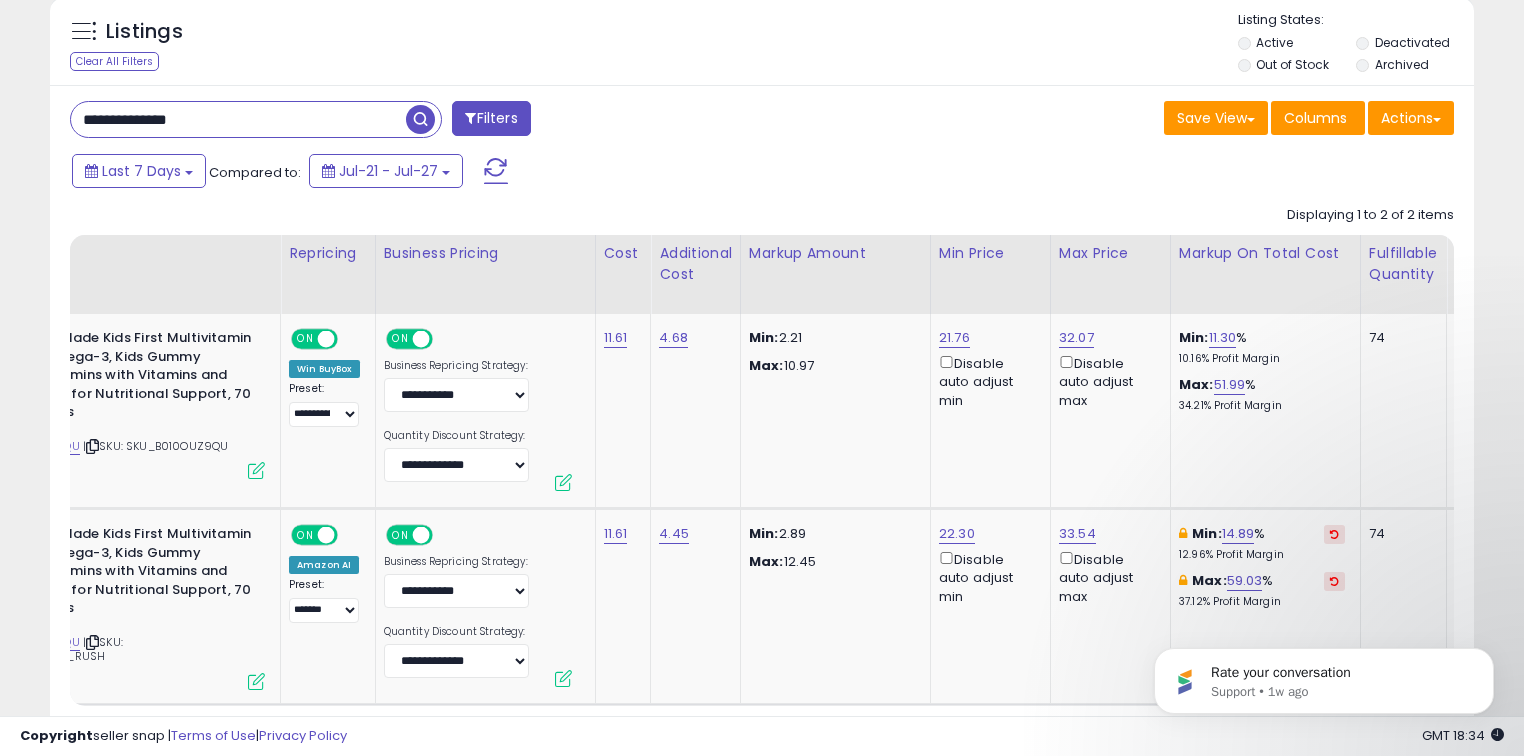 click on "**********" at bounding box center (238, 119) 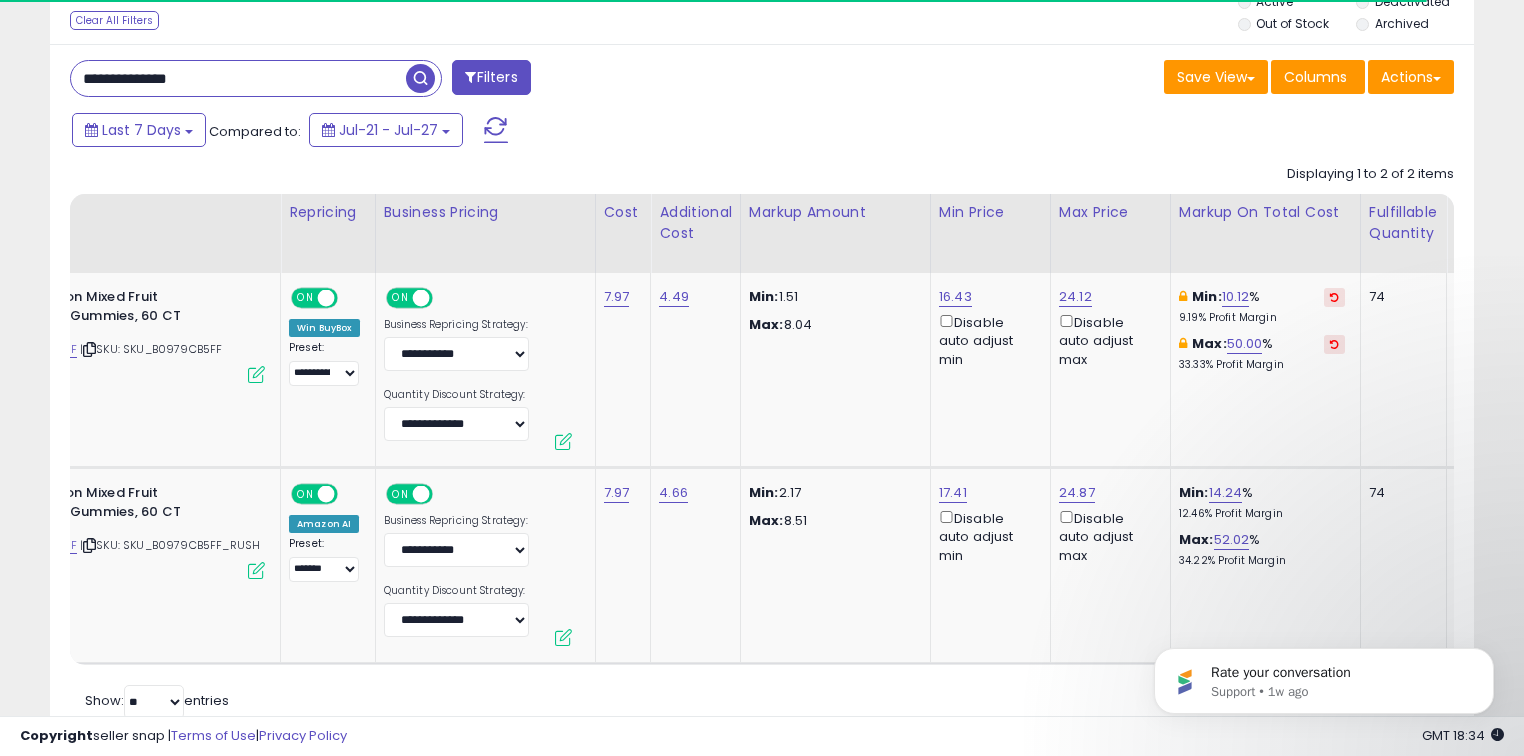 scroll, scrollTop: 300, scrollLeft: 0, axis: vertical 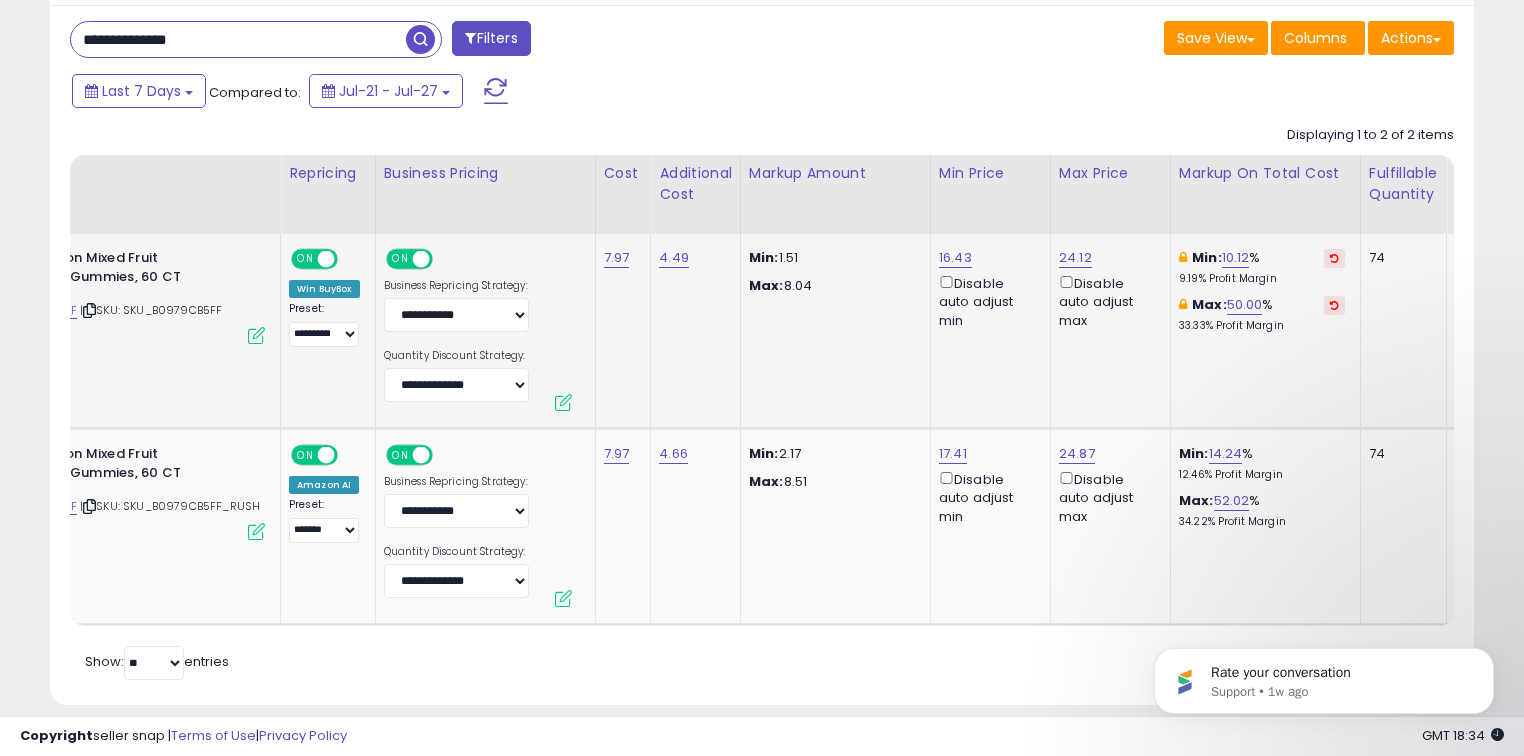 click at bounding box center (1334, 258) 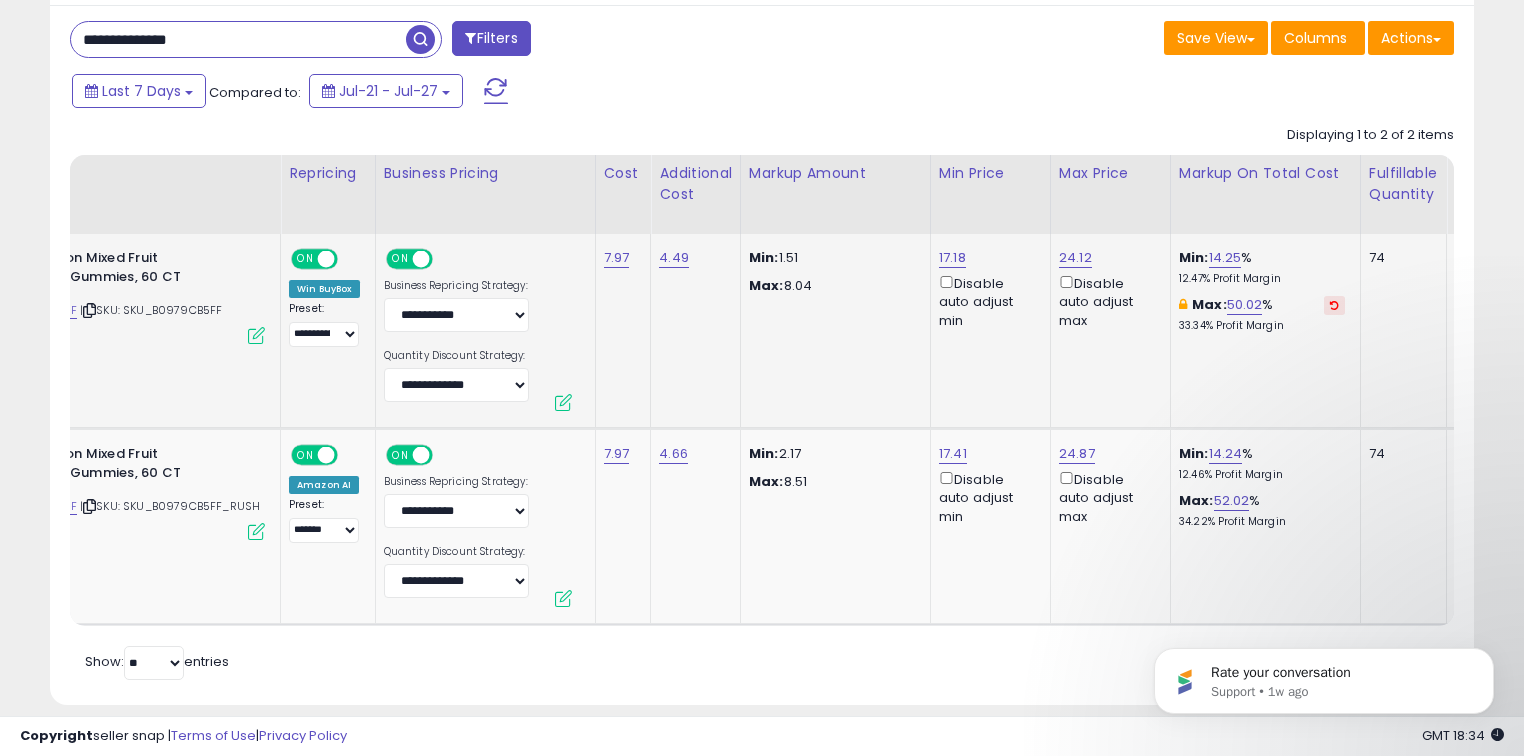 click at bounding box center [1334, 305] 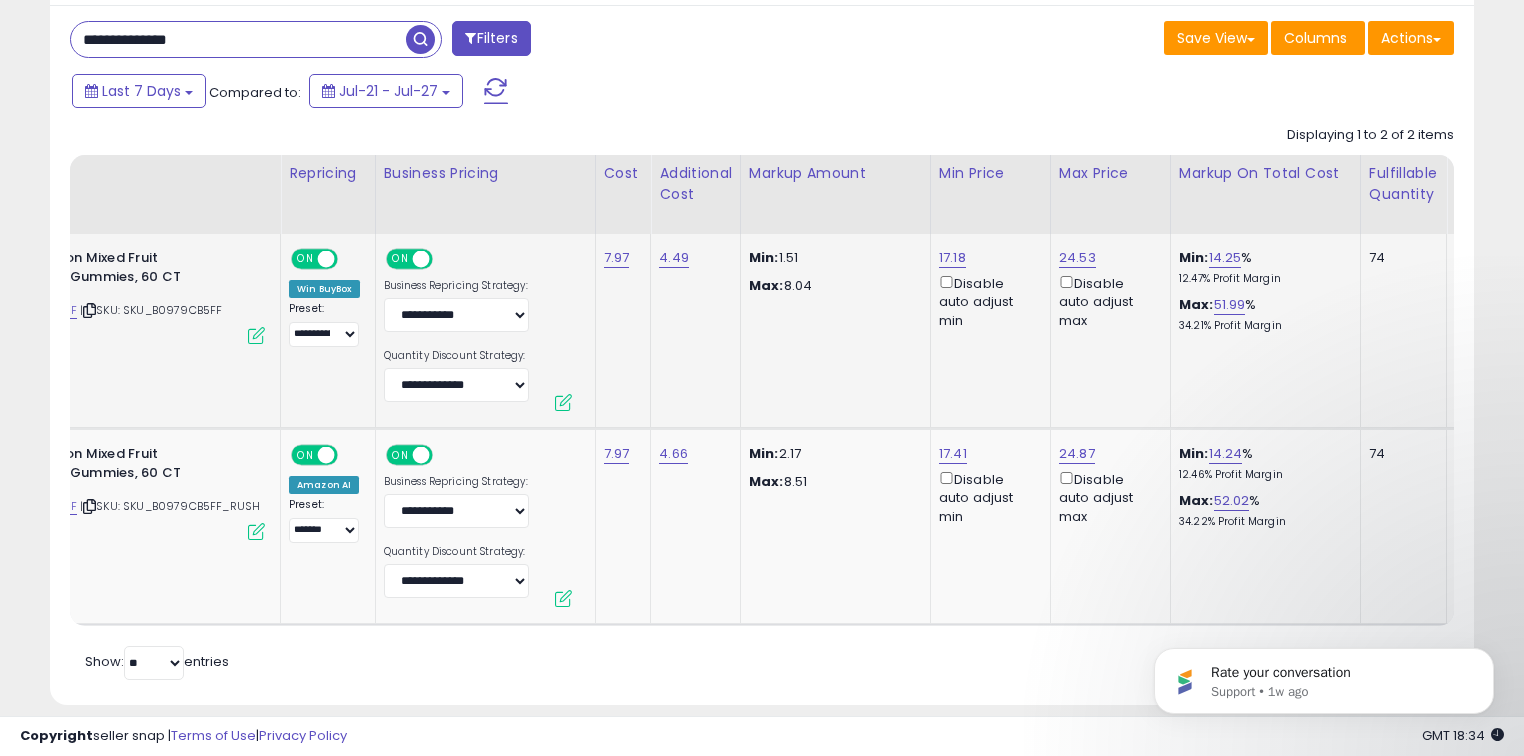 click on "**********" at bounding box center (238, 39) 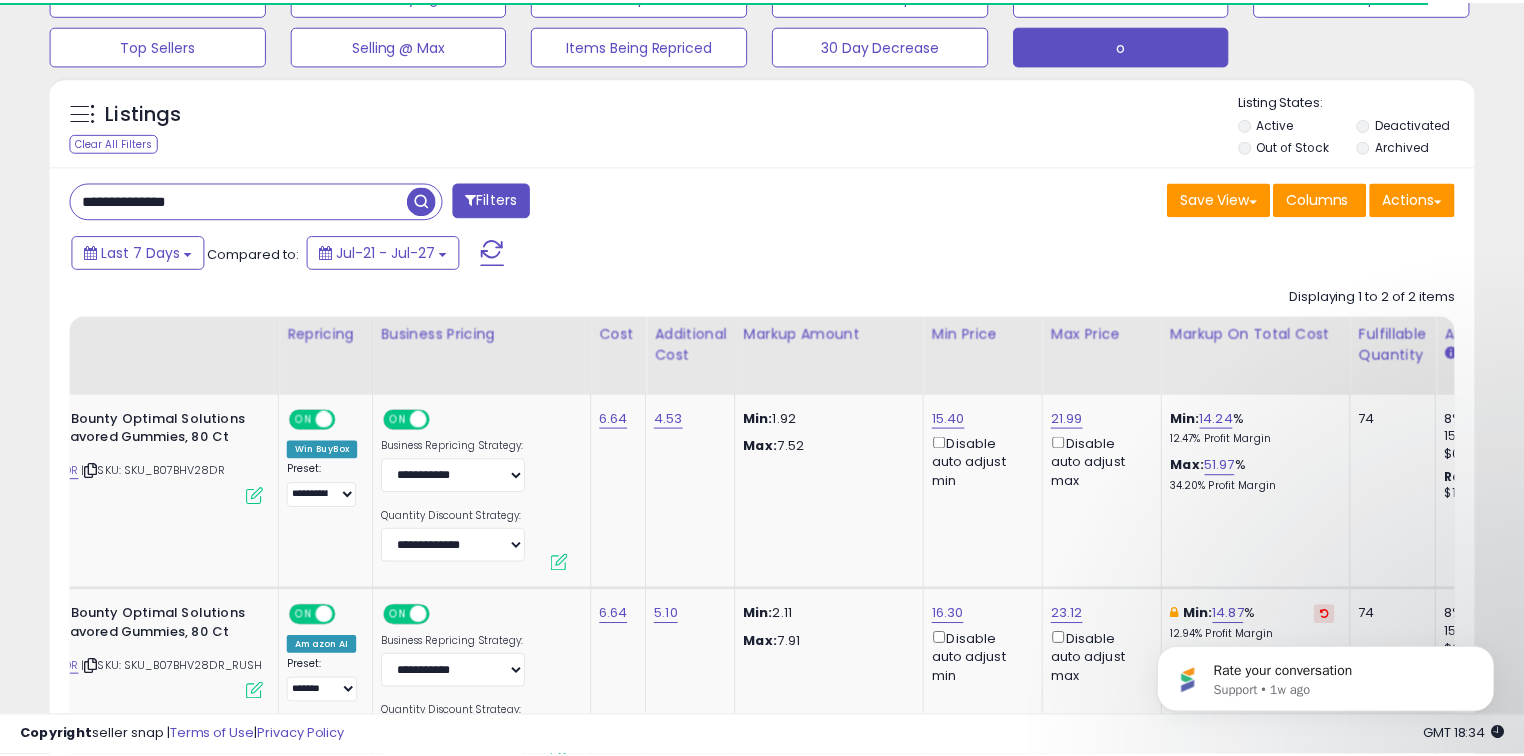 scroll, scrollTop: 300, scrollLeft: 0, axis: vertical 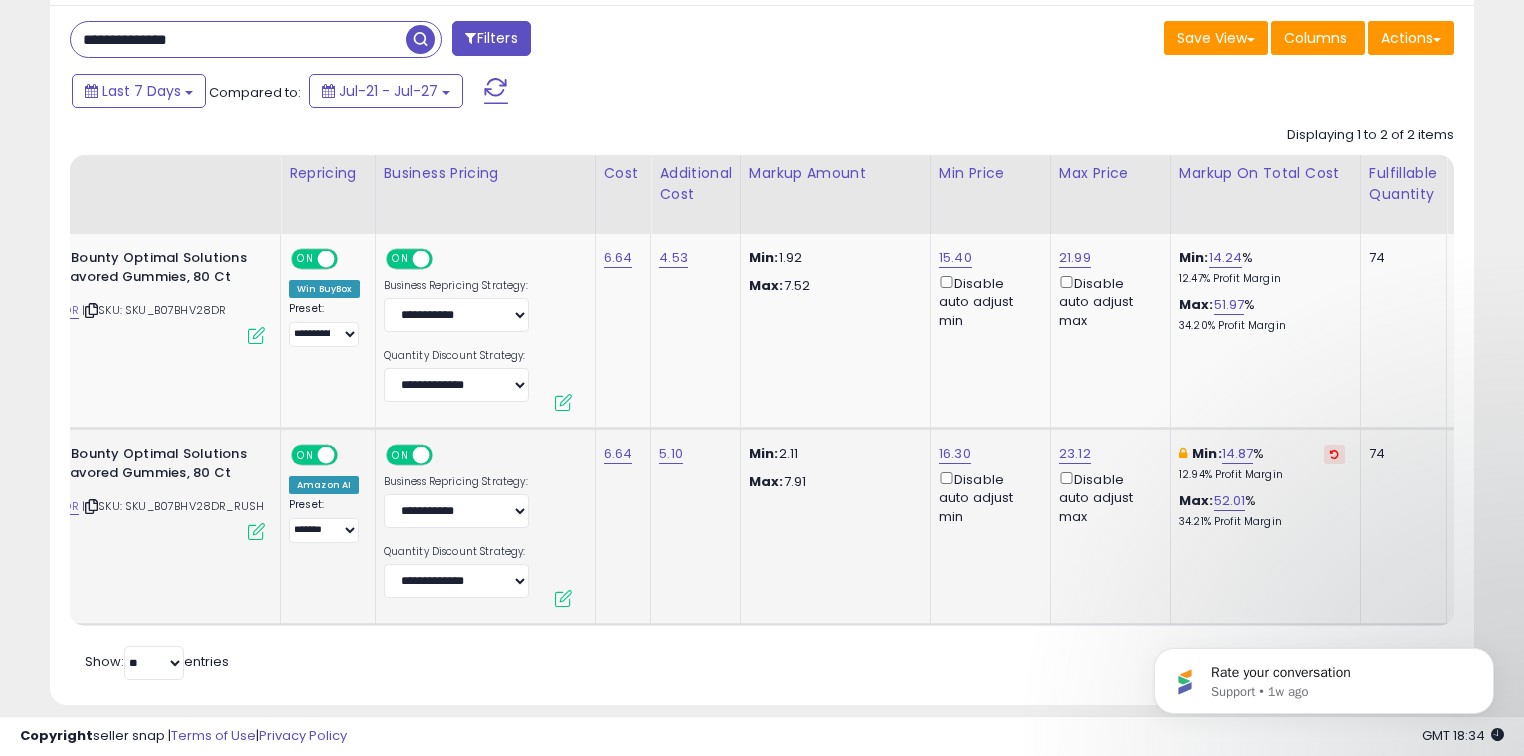 click at bounding box center [1334, 454] 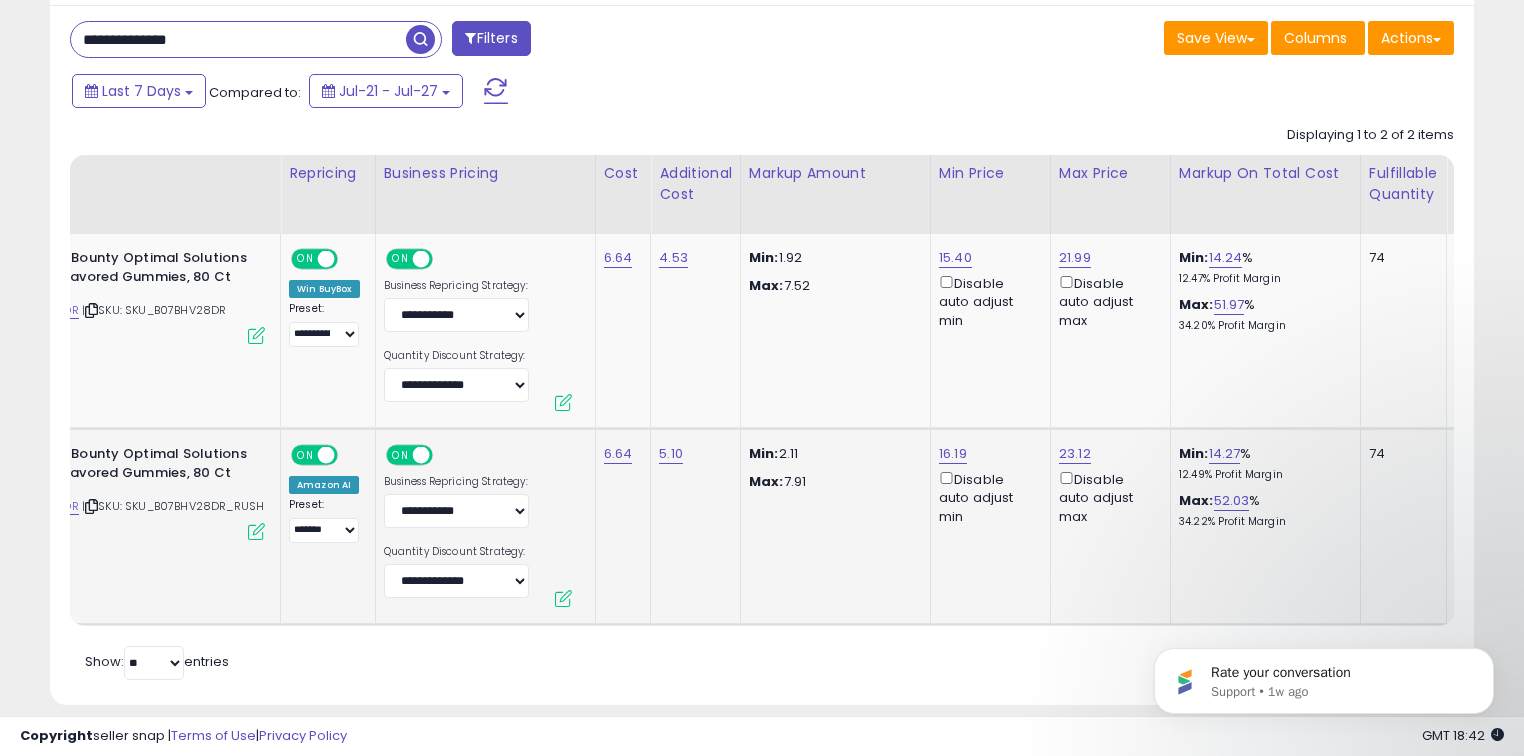 click on "**********" at bounding box center [238, 39] 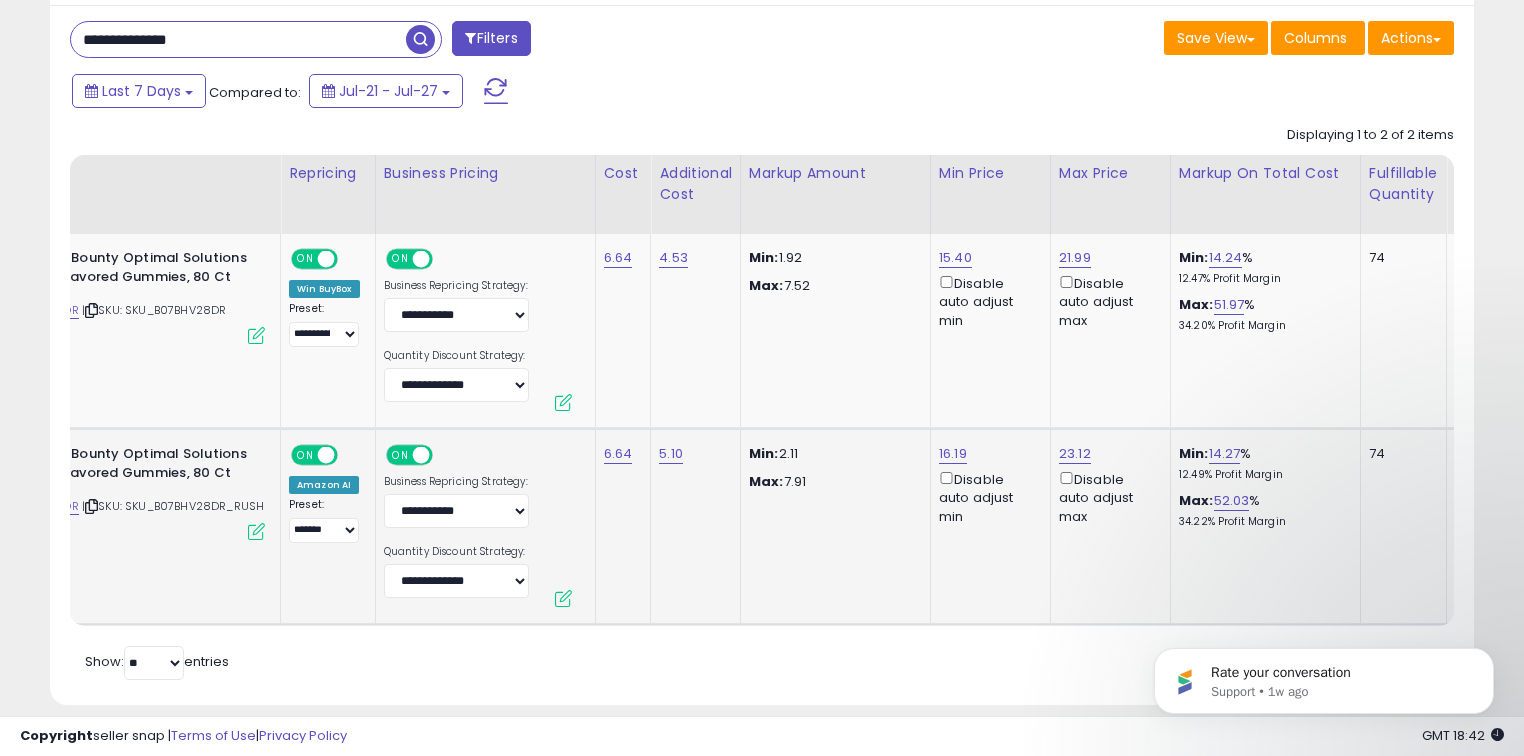 click on "**********" at bounding box center (238, 39) 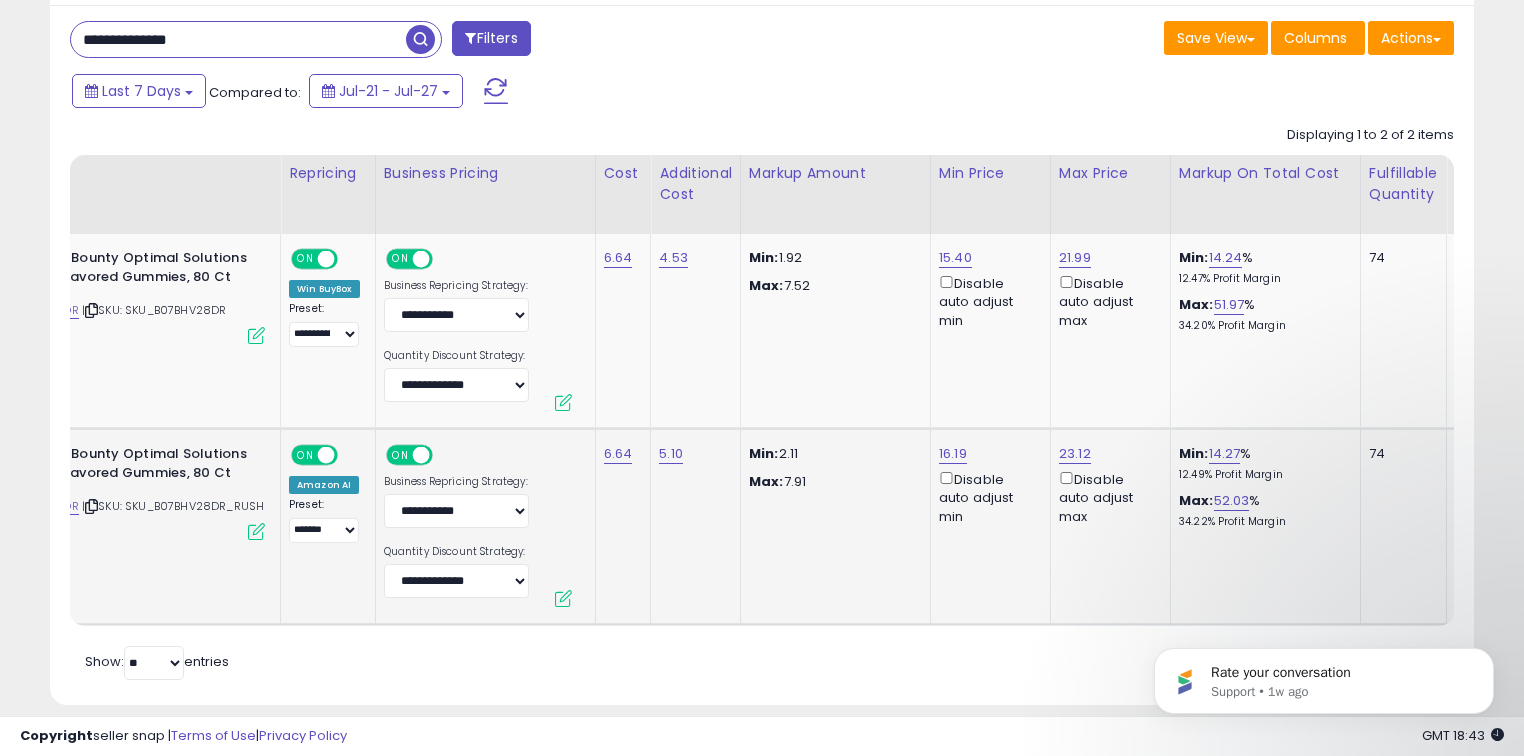 paste 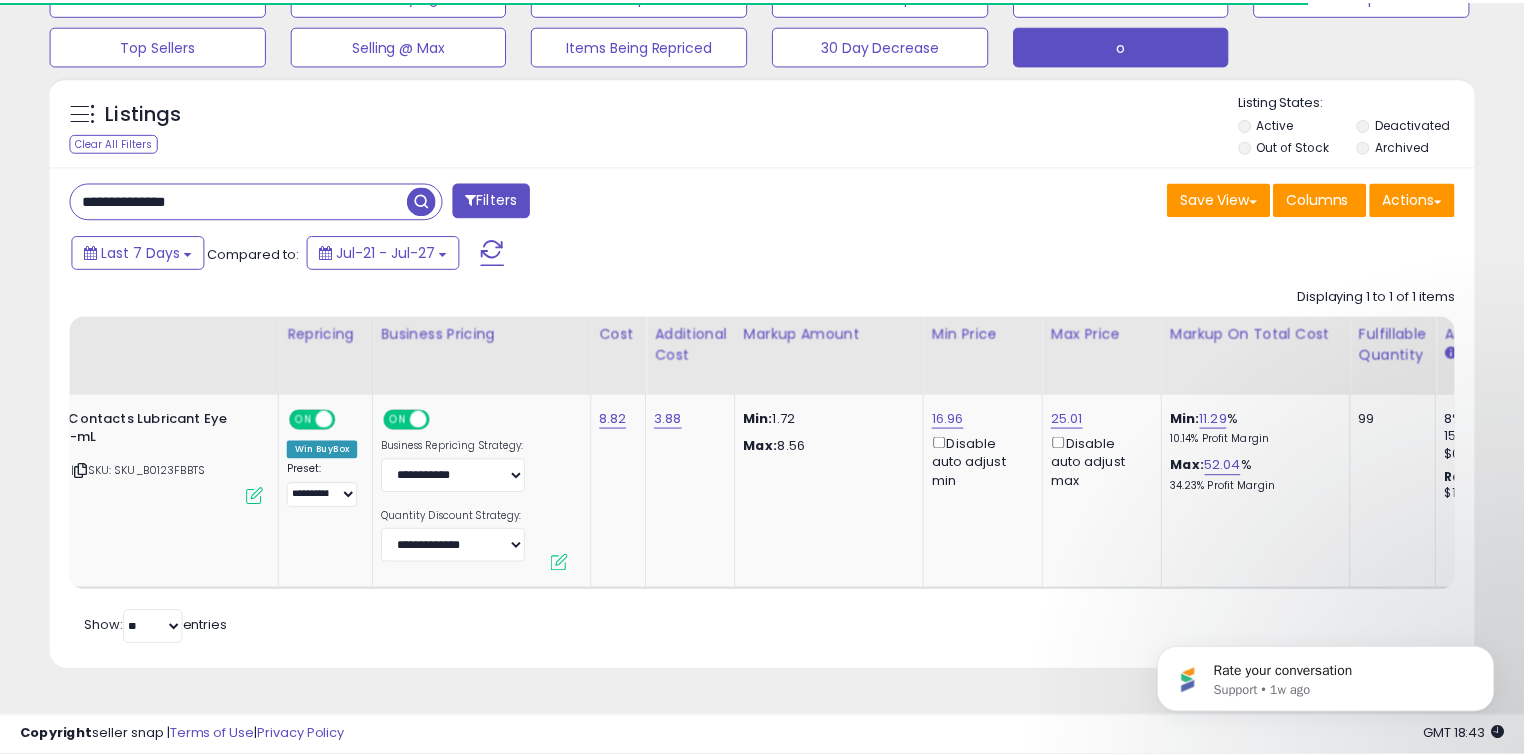 scroll, scrollTop: 140, scrollLeft: 0, axis: vertical 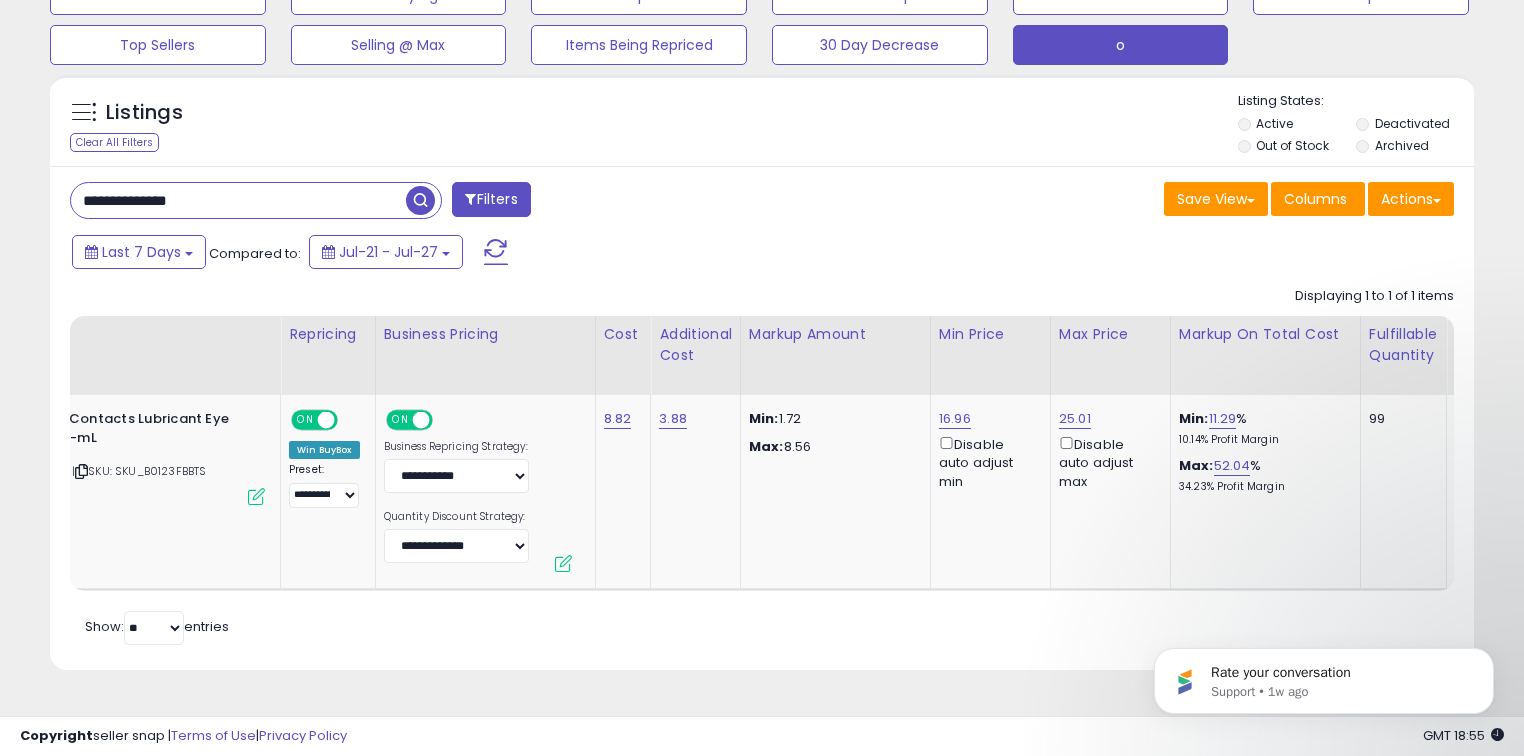 click on "**********" at bounding box center [238, 200] 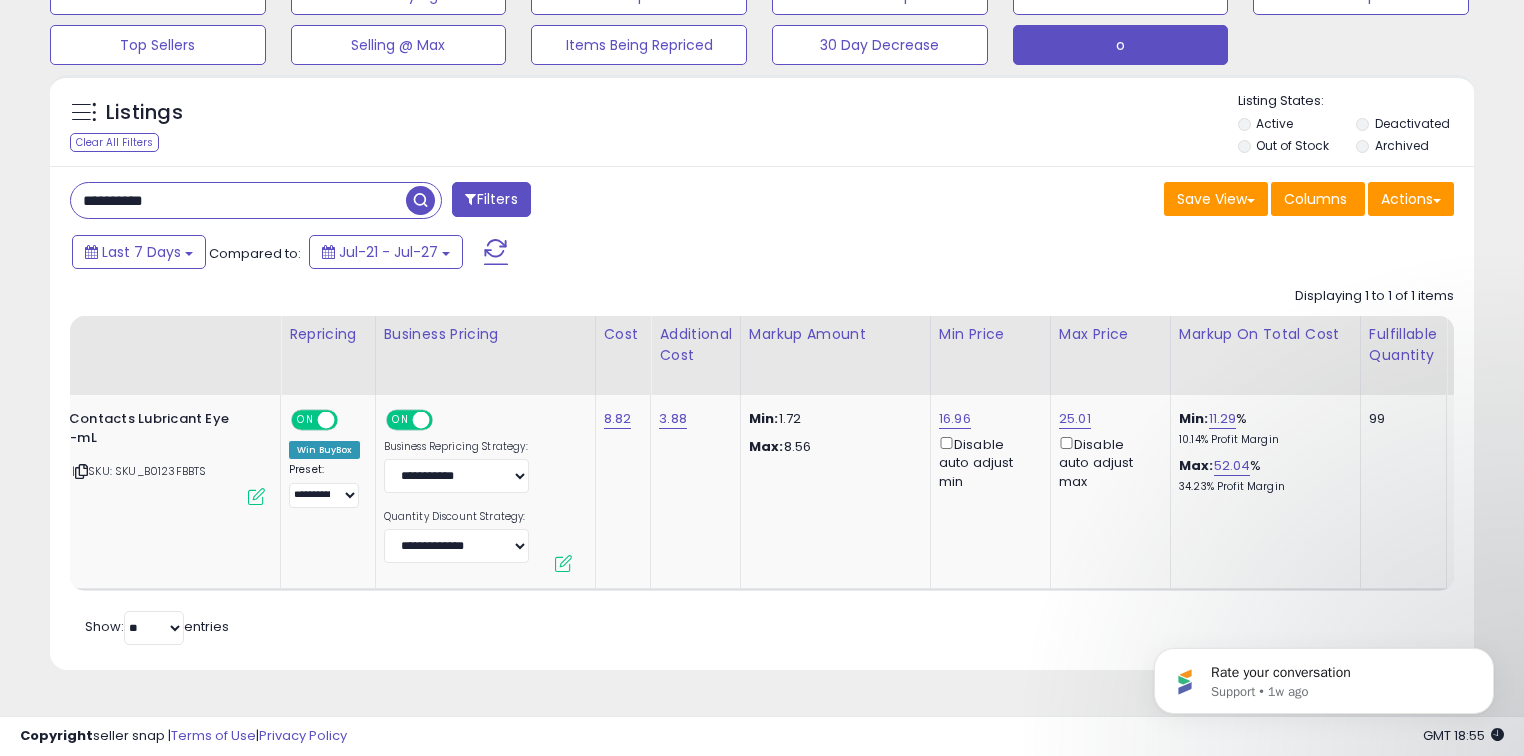 type on "**********" 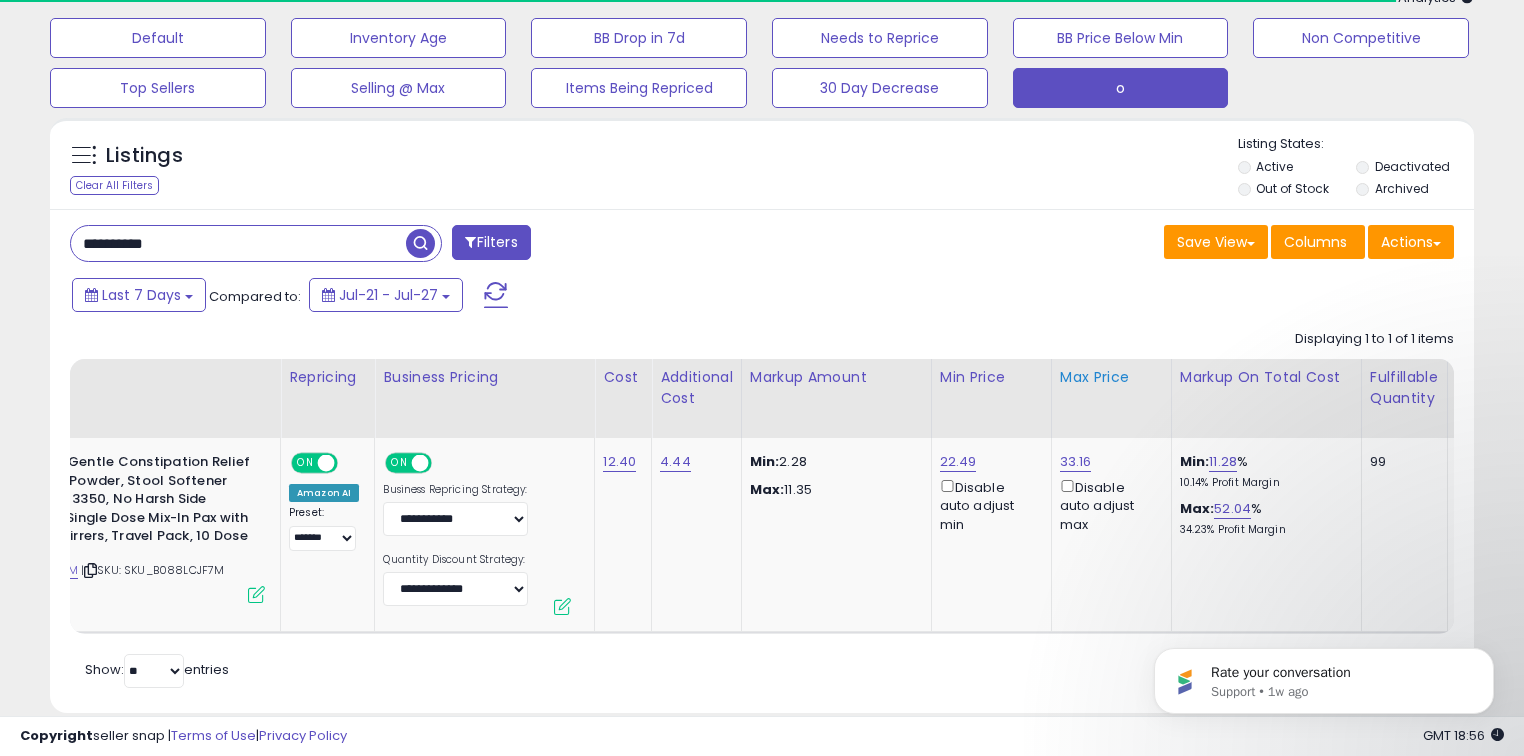 scroll, scrollTop: 140, scrollLeft: 0, axis: vertical 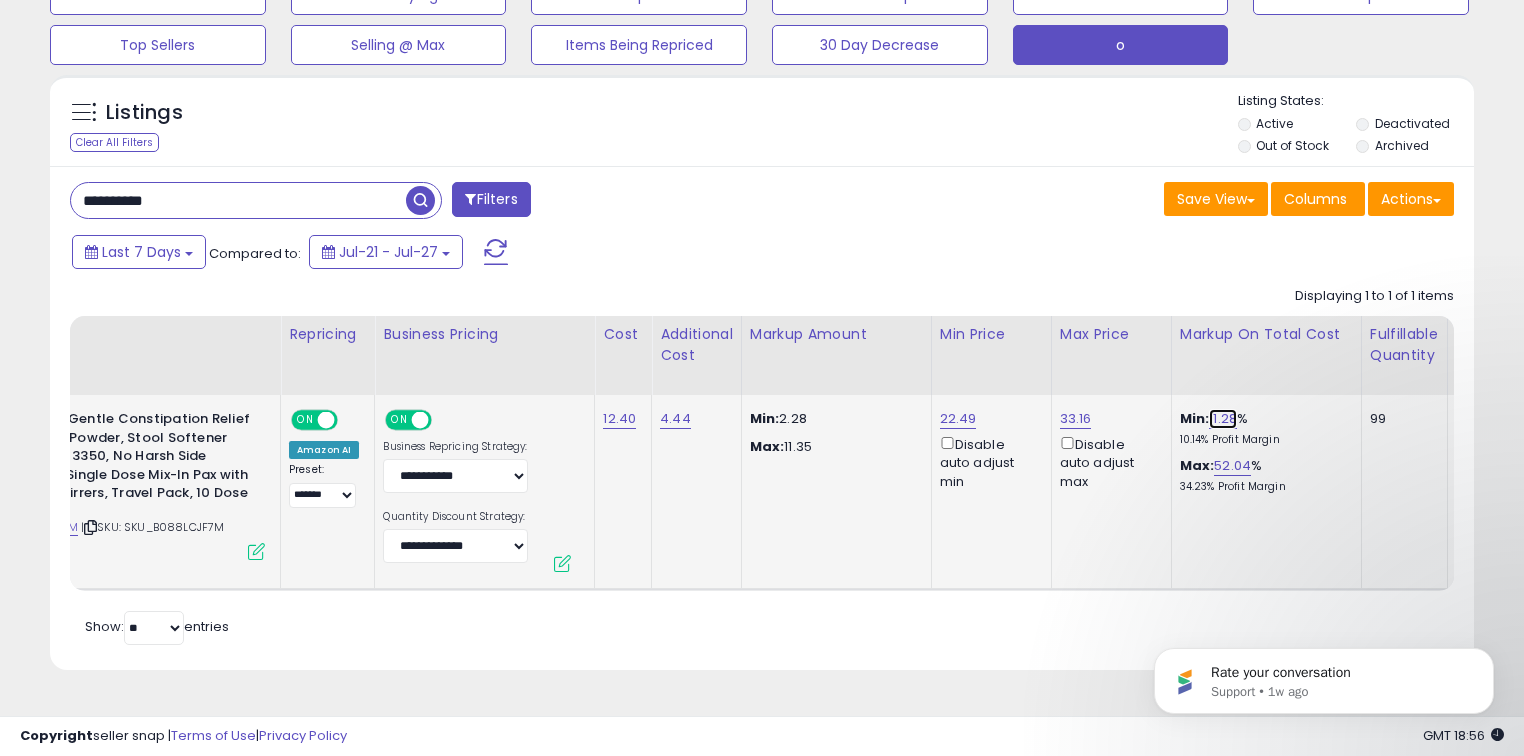 click on "11.28" at bounding box center (1223, 419) 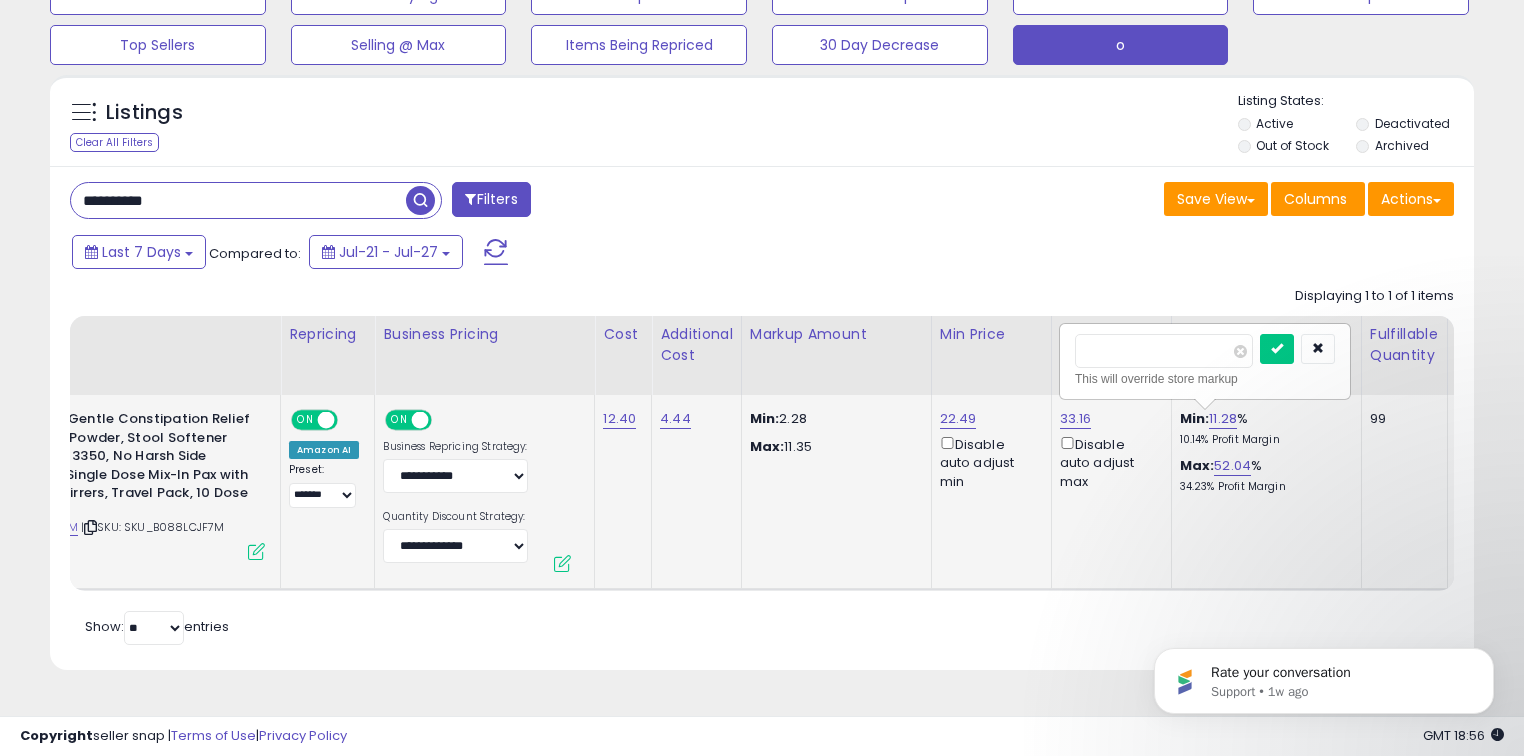 click on "*****" at bounding box center [1164, 351] 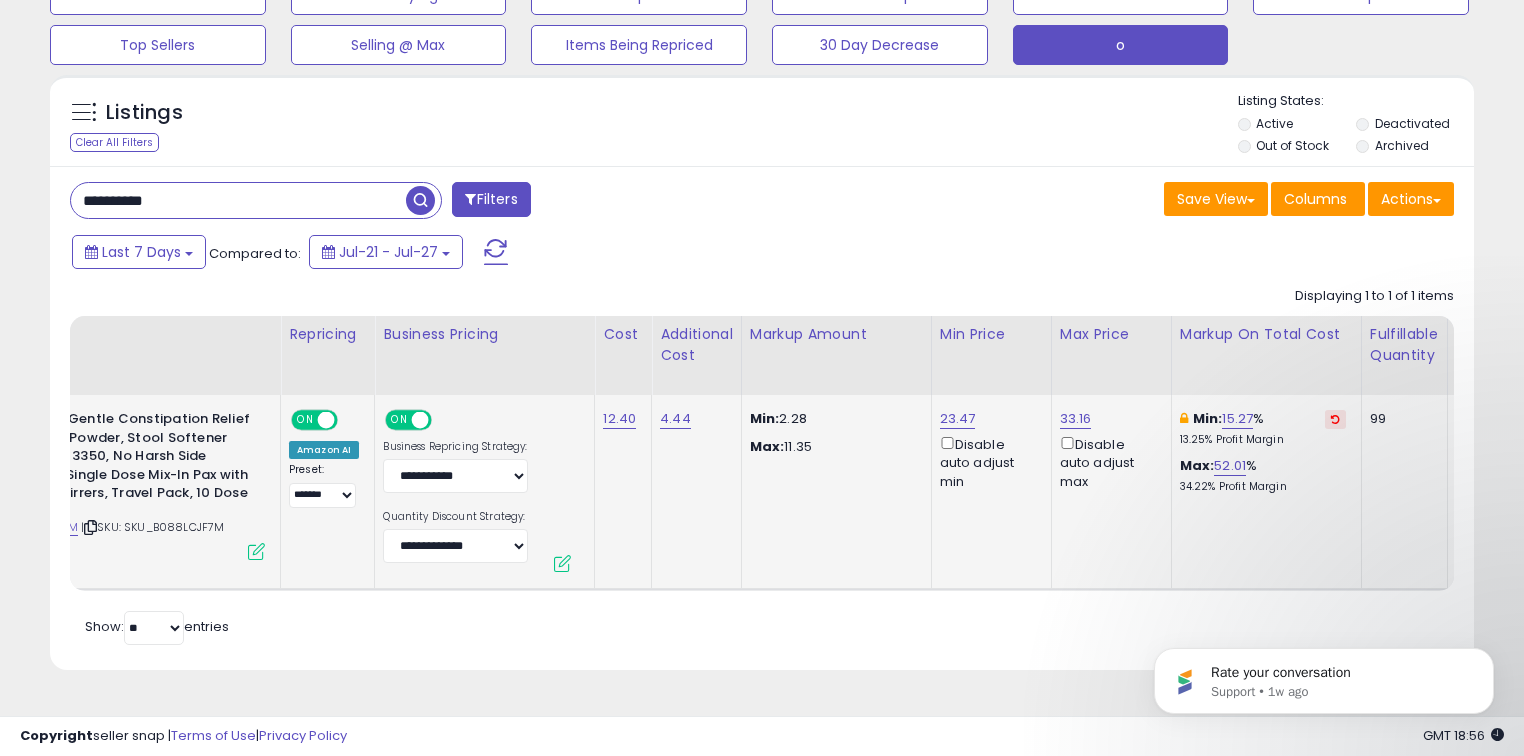 click on "**********" at bounding box center [238, 200] 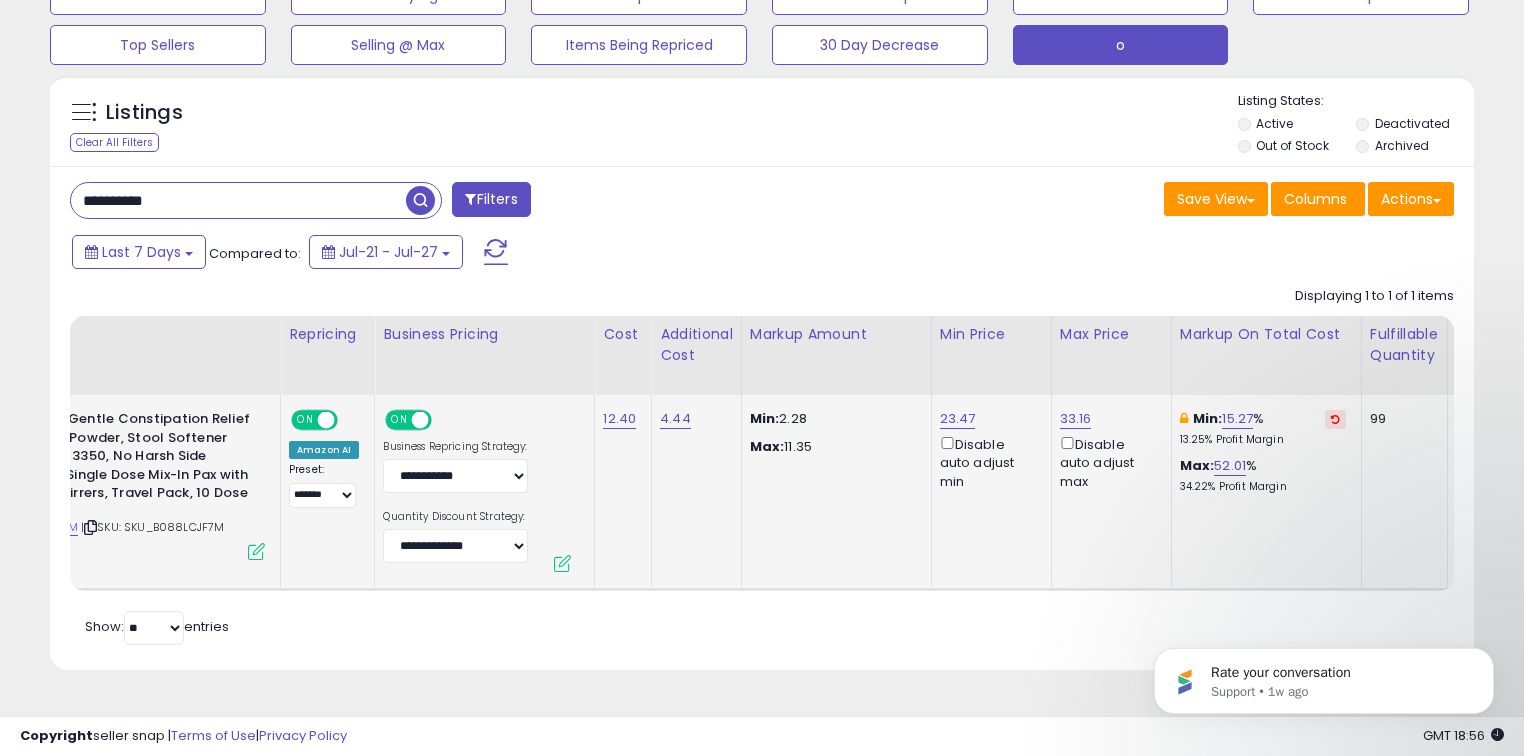 paste 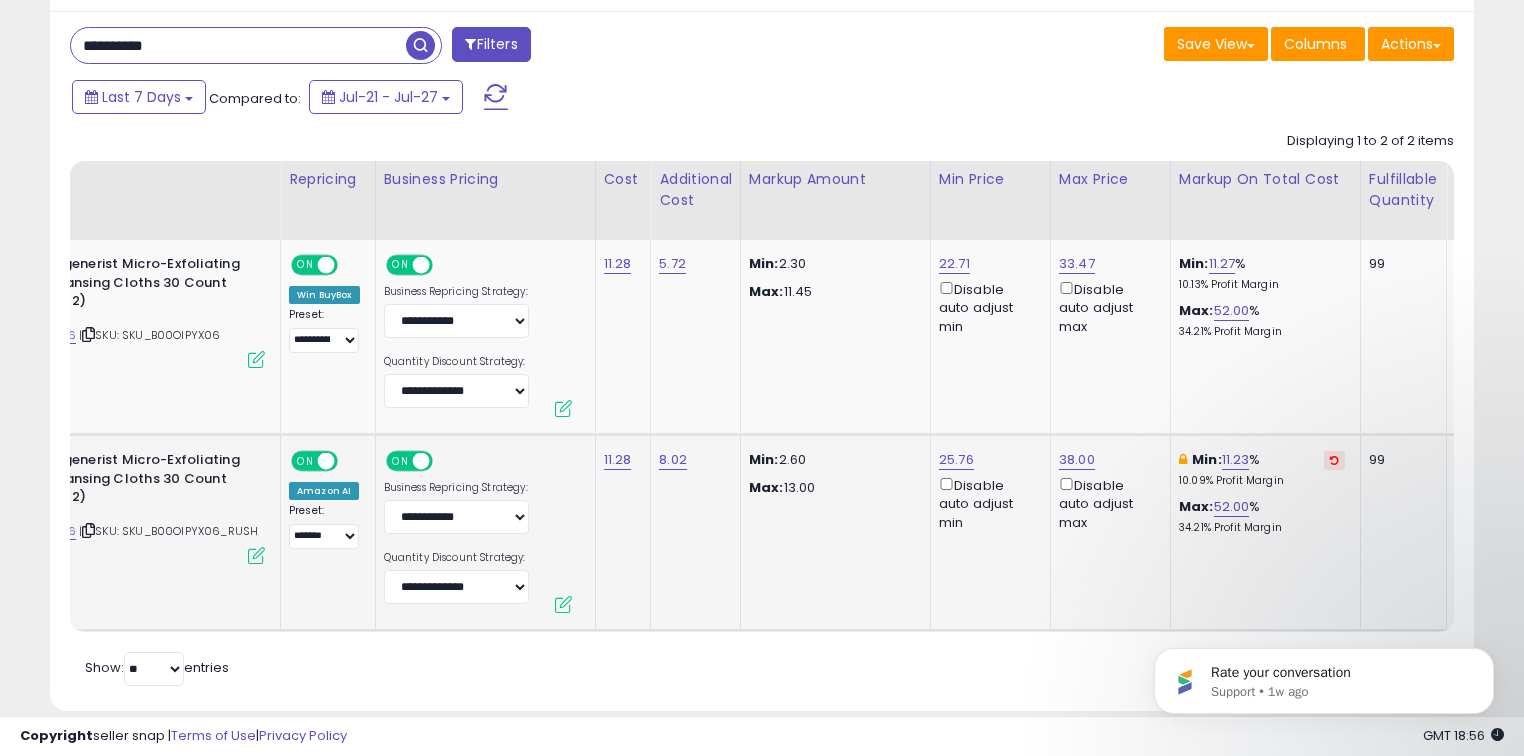 scroll, scrollTop: 300, scrollLeft: 0, axis: vertical 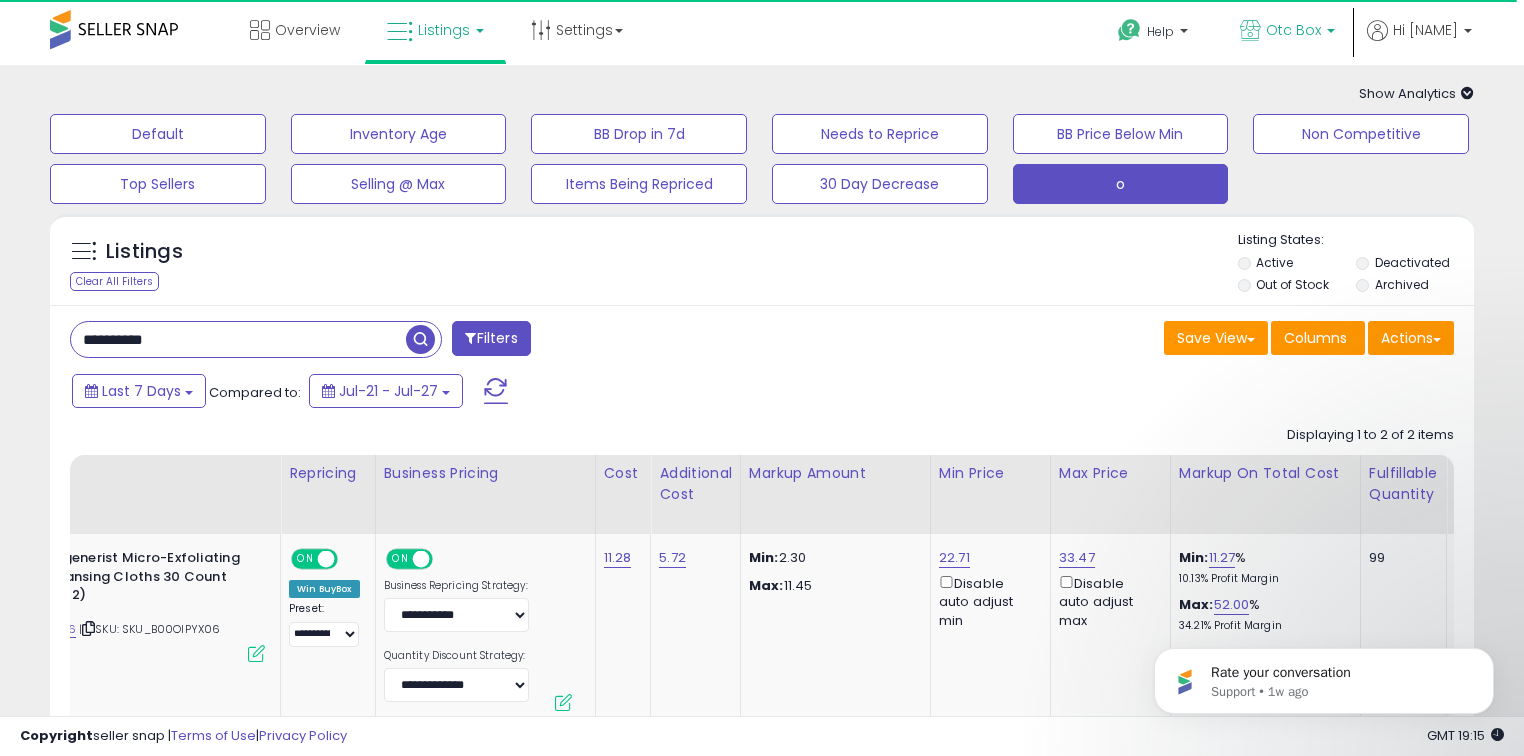 click on "Otc Box" at bounding box center (1293, 30) 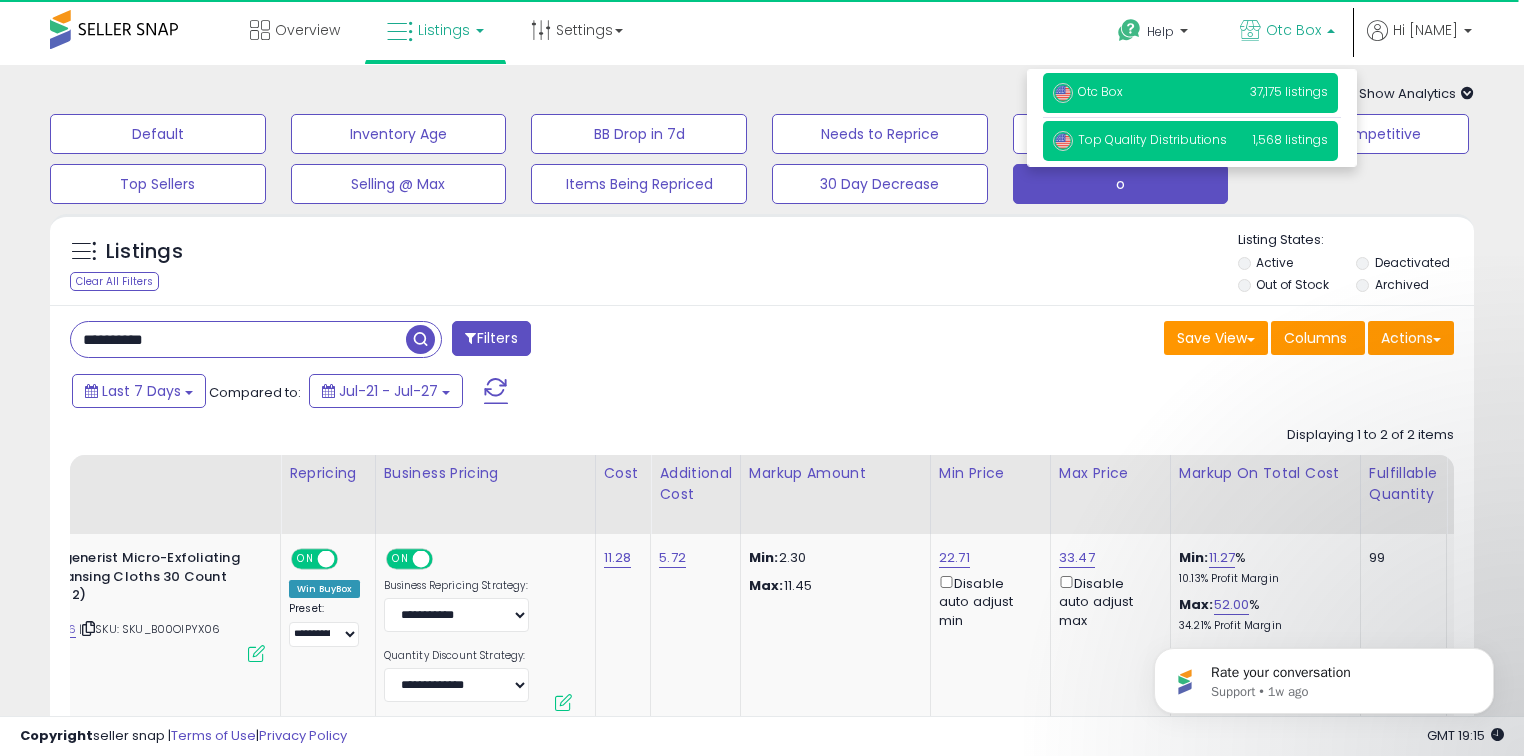 click on "Top Quality Distributions" at bounding box center (1140, 139) 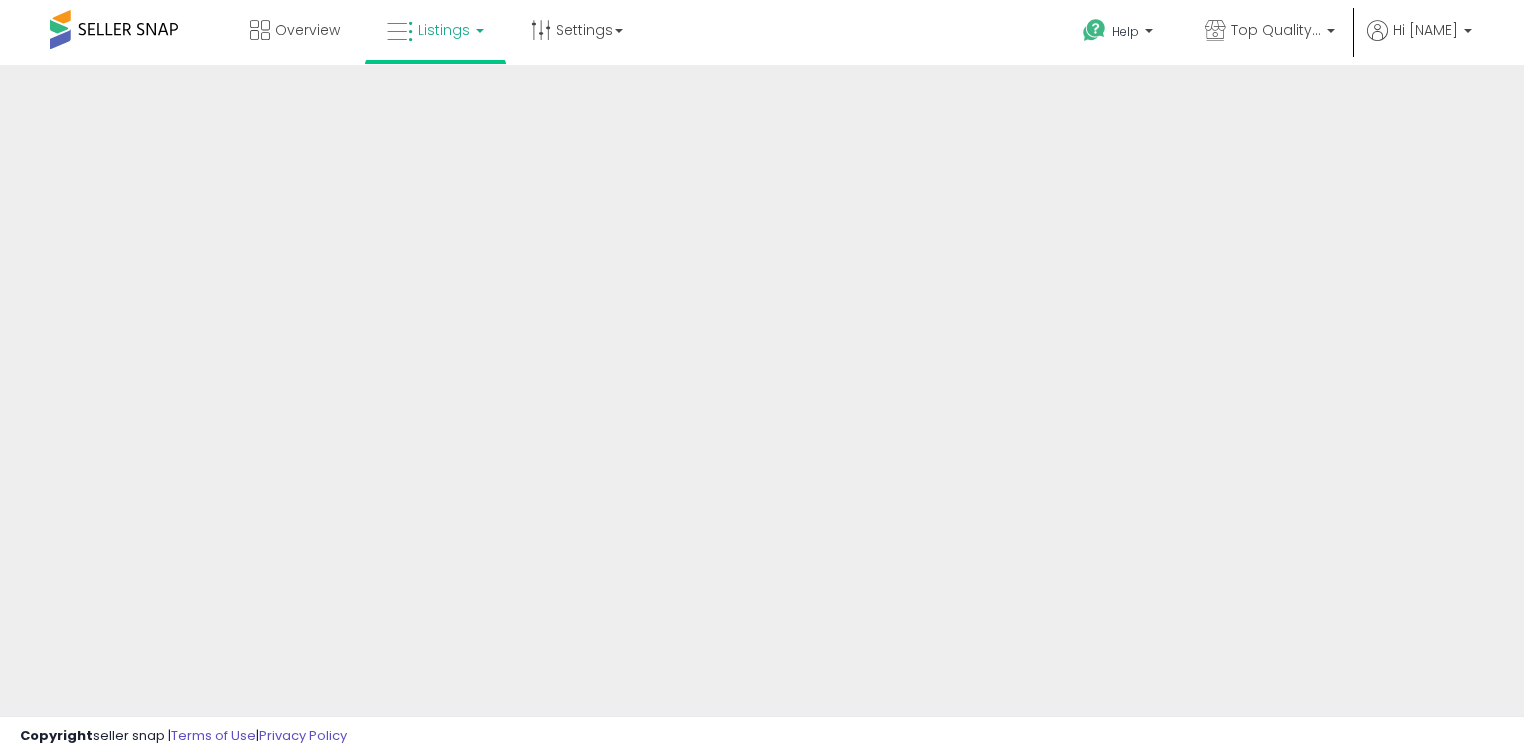 scroll, scrollTop: 0, scrollLeft: 0, axis: both 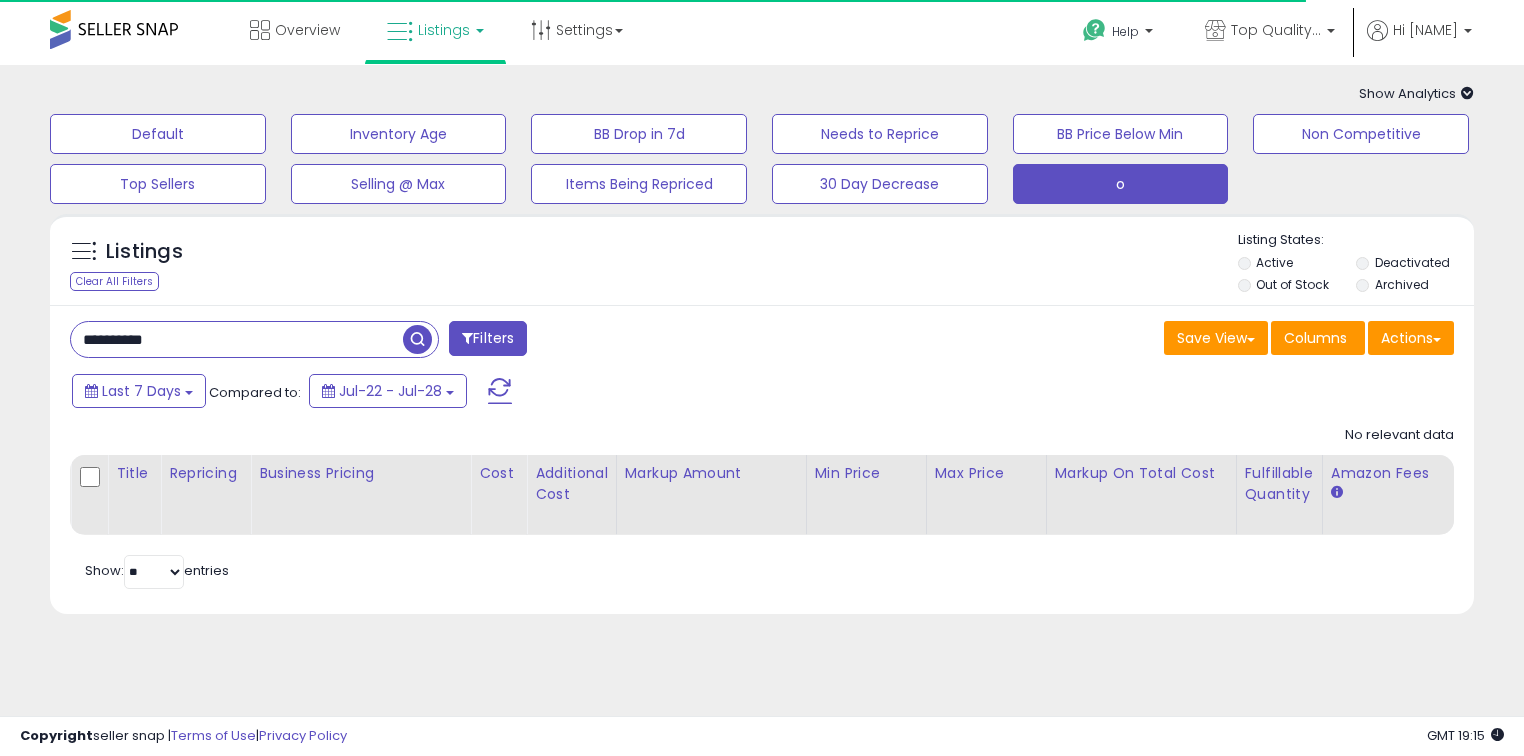 click on "**********" at bounding box center [237, 339] 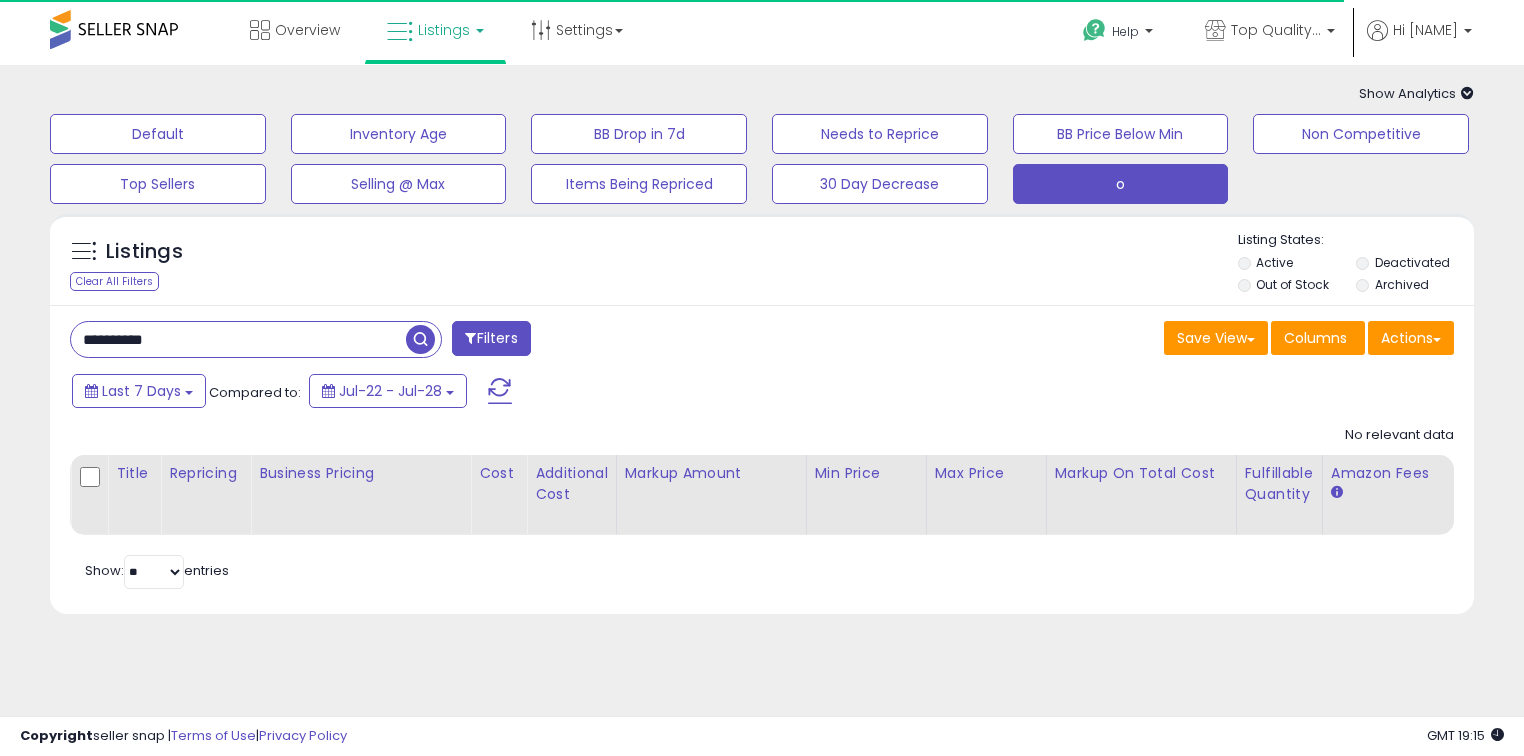 click on "**********" at bounding box center (238, 339) 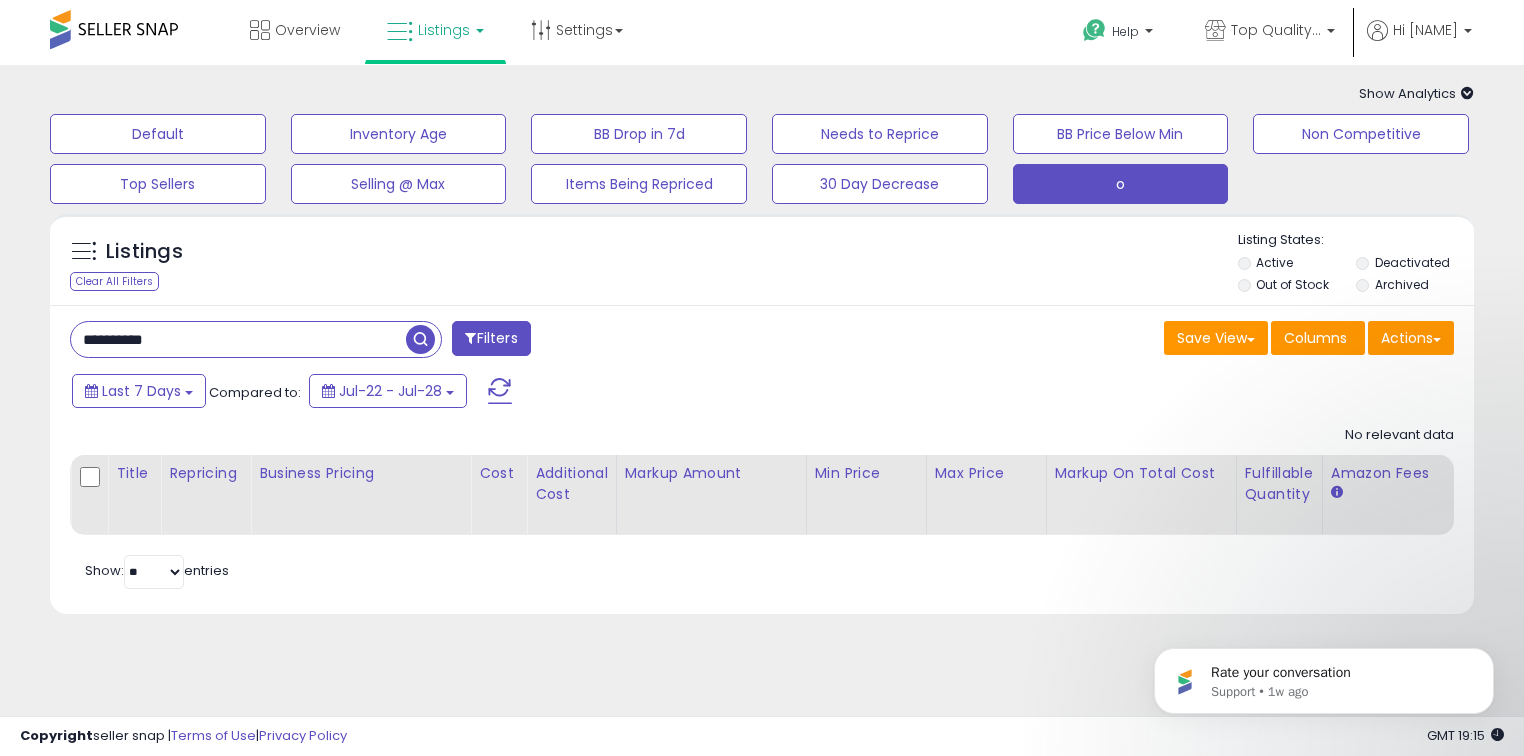 scroll, scrollTop: 0, scrollLeft: 0, axis: both 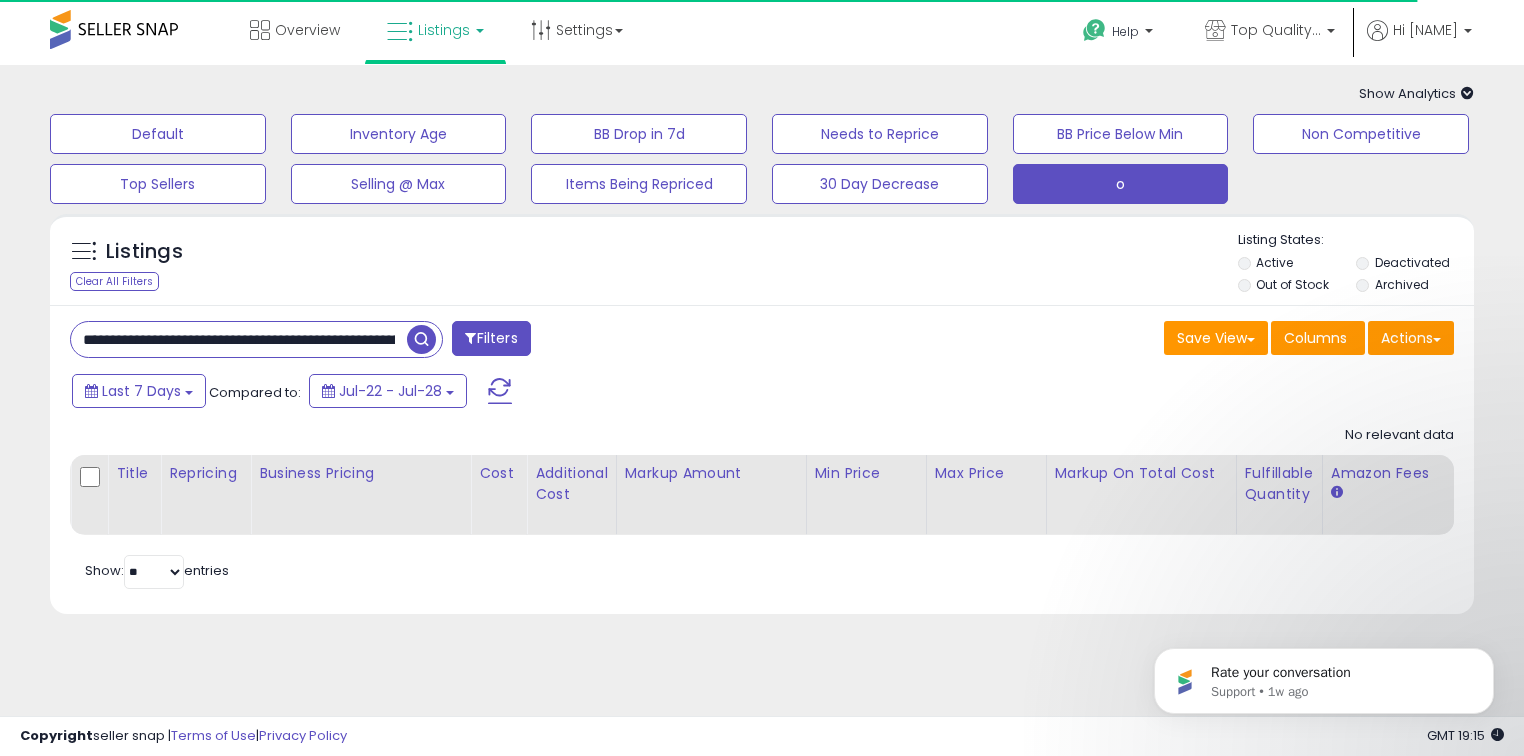 click on "**********" at bounding box center (239, 339) 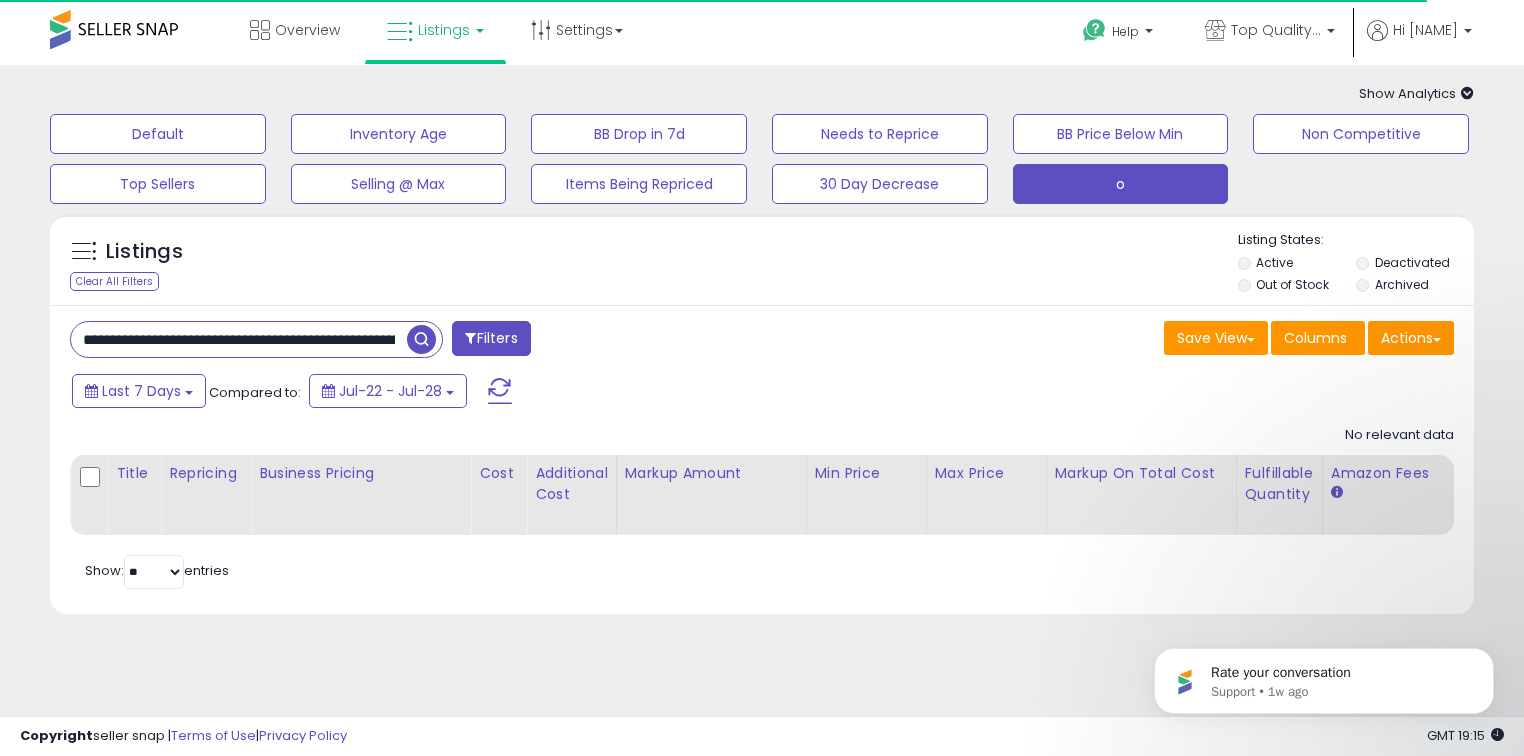 click on "**********" at bounding box center (239, 339) 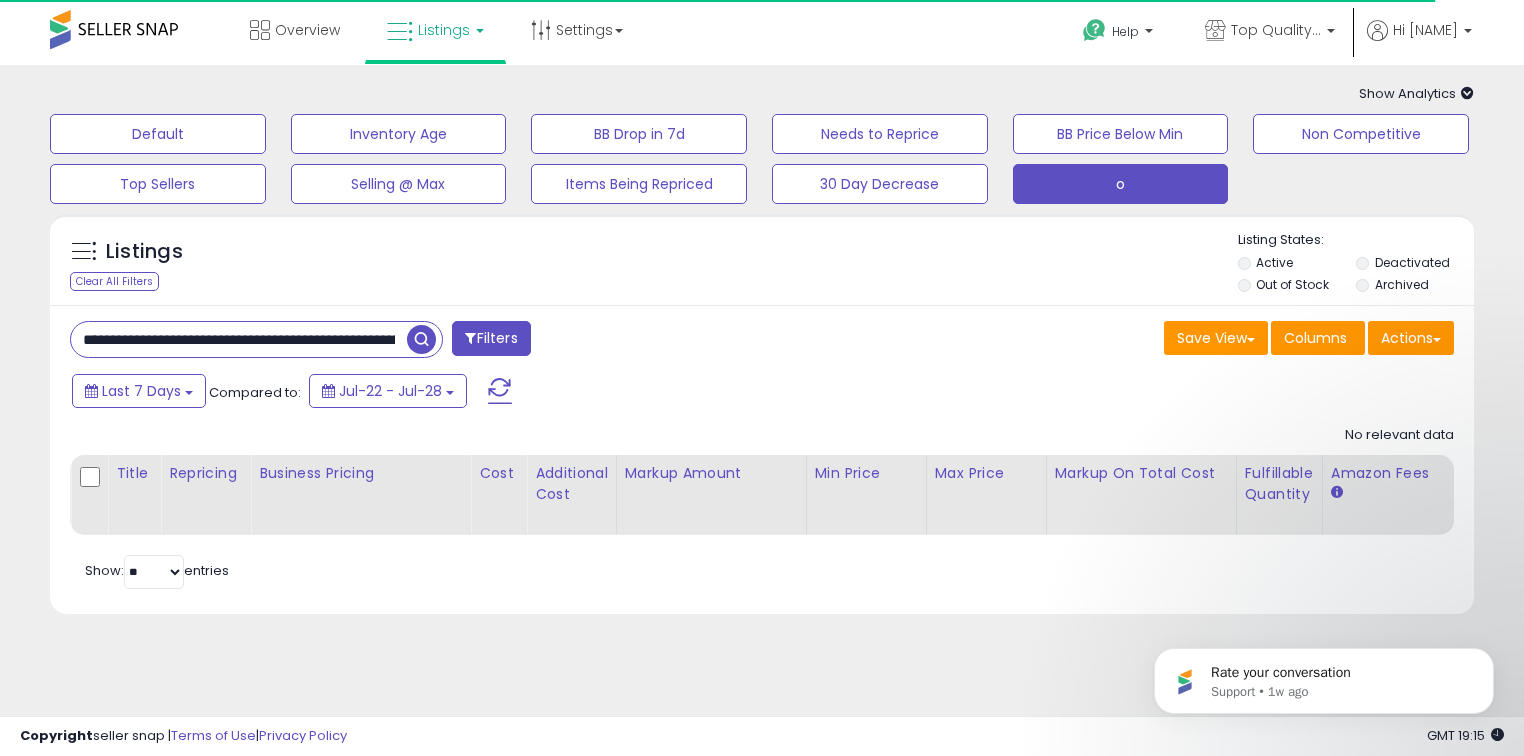 click on "**********" at bounding box center (239, 339) 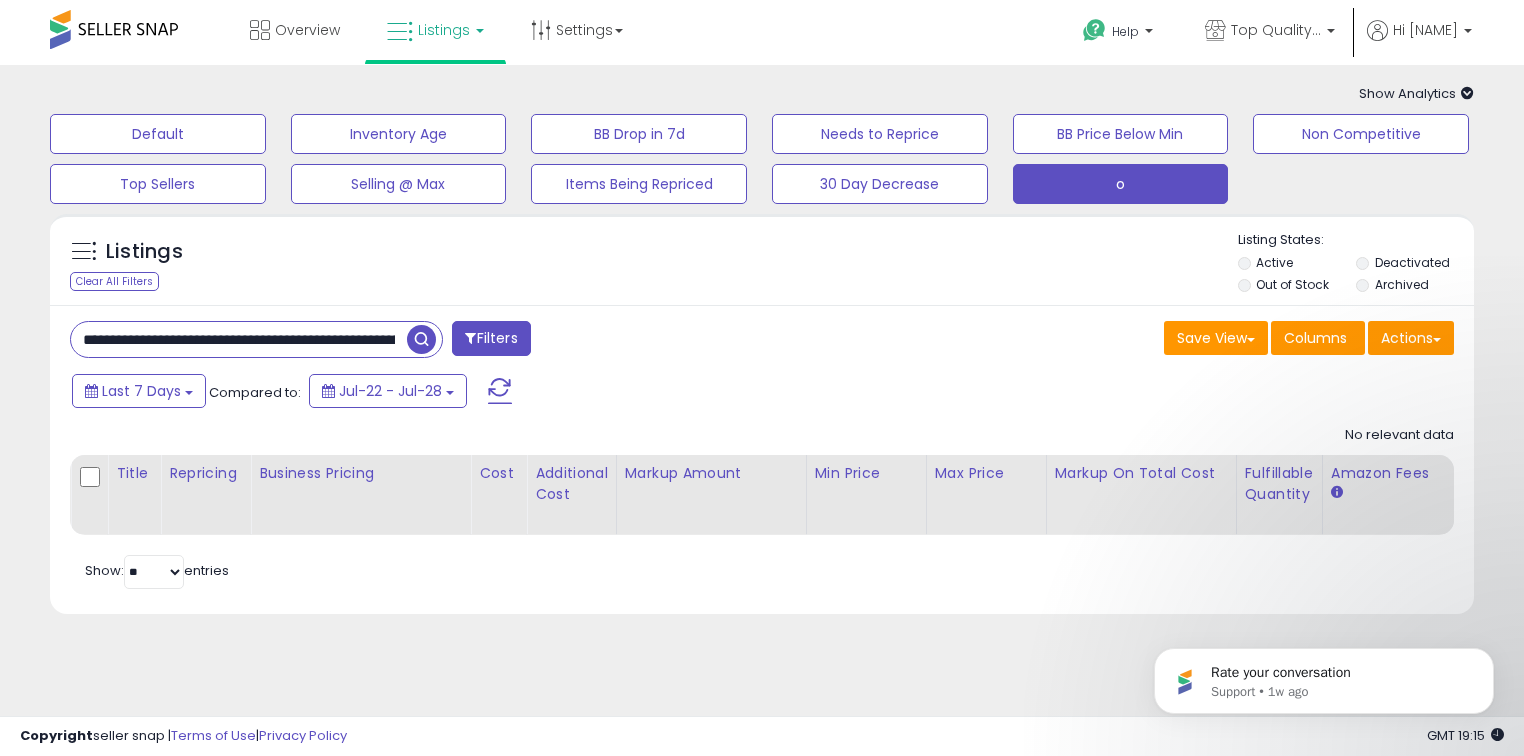 paste 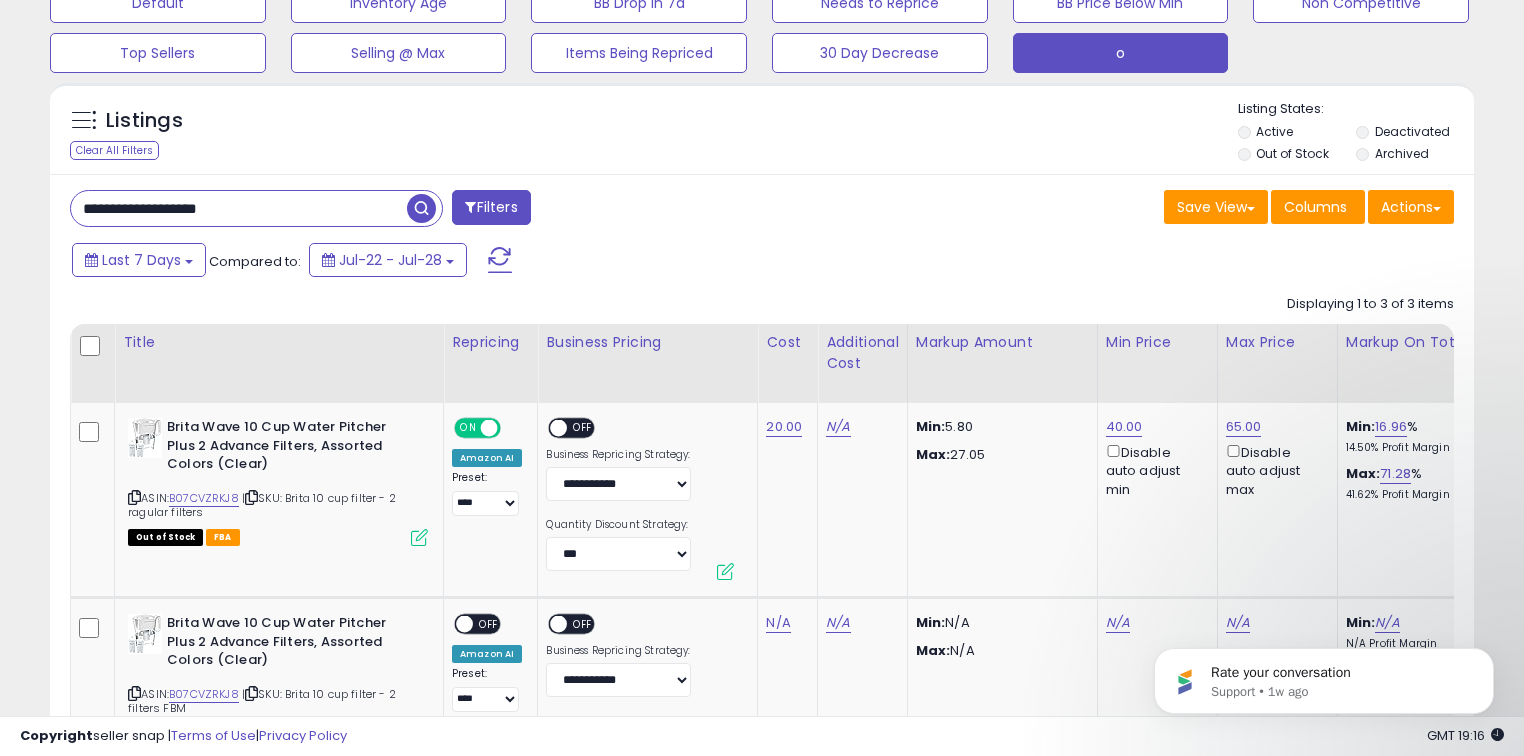scroll, scrollTop: 130, scrollLeft: 0, axis: vertical 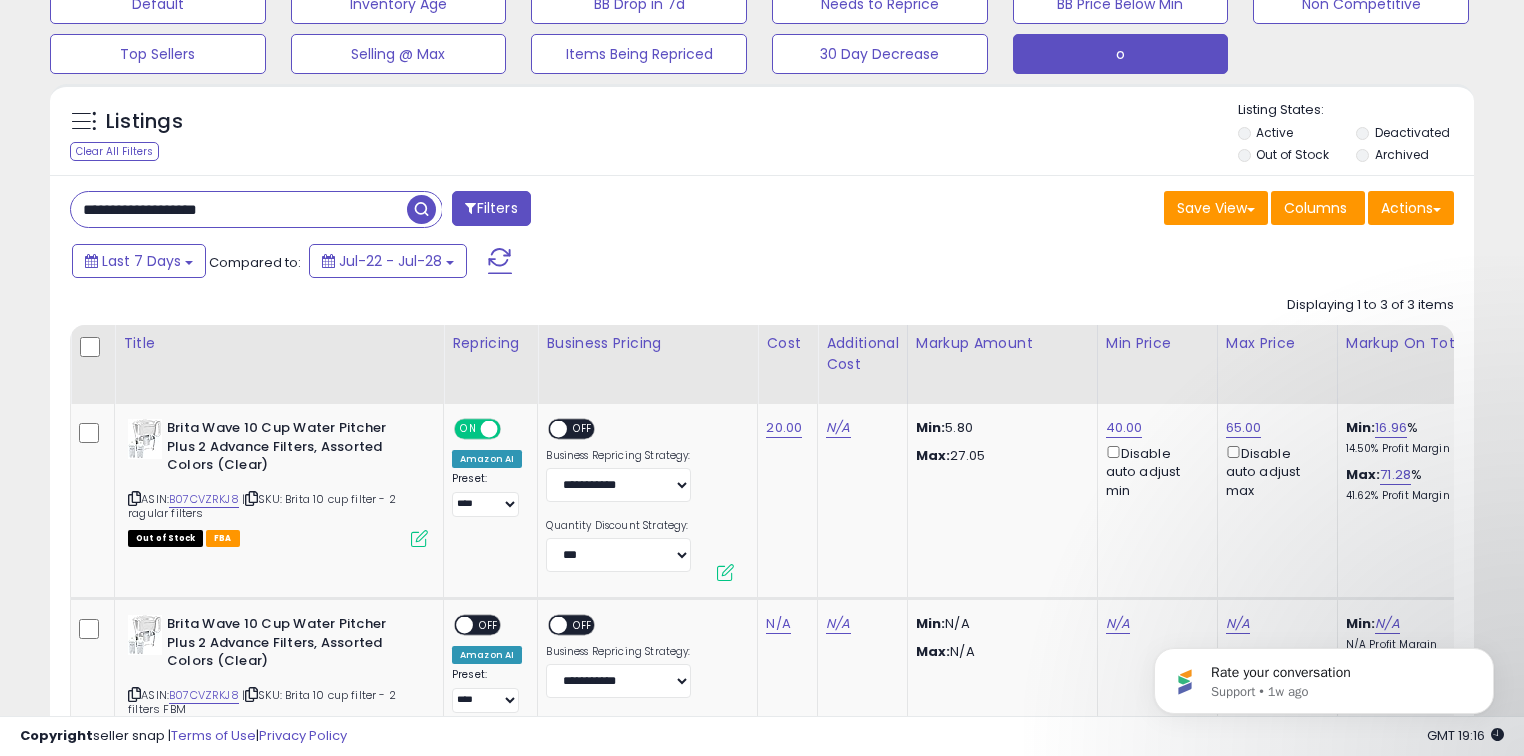 click on "**********" at bounding box center [239, 209] 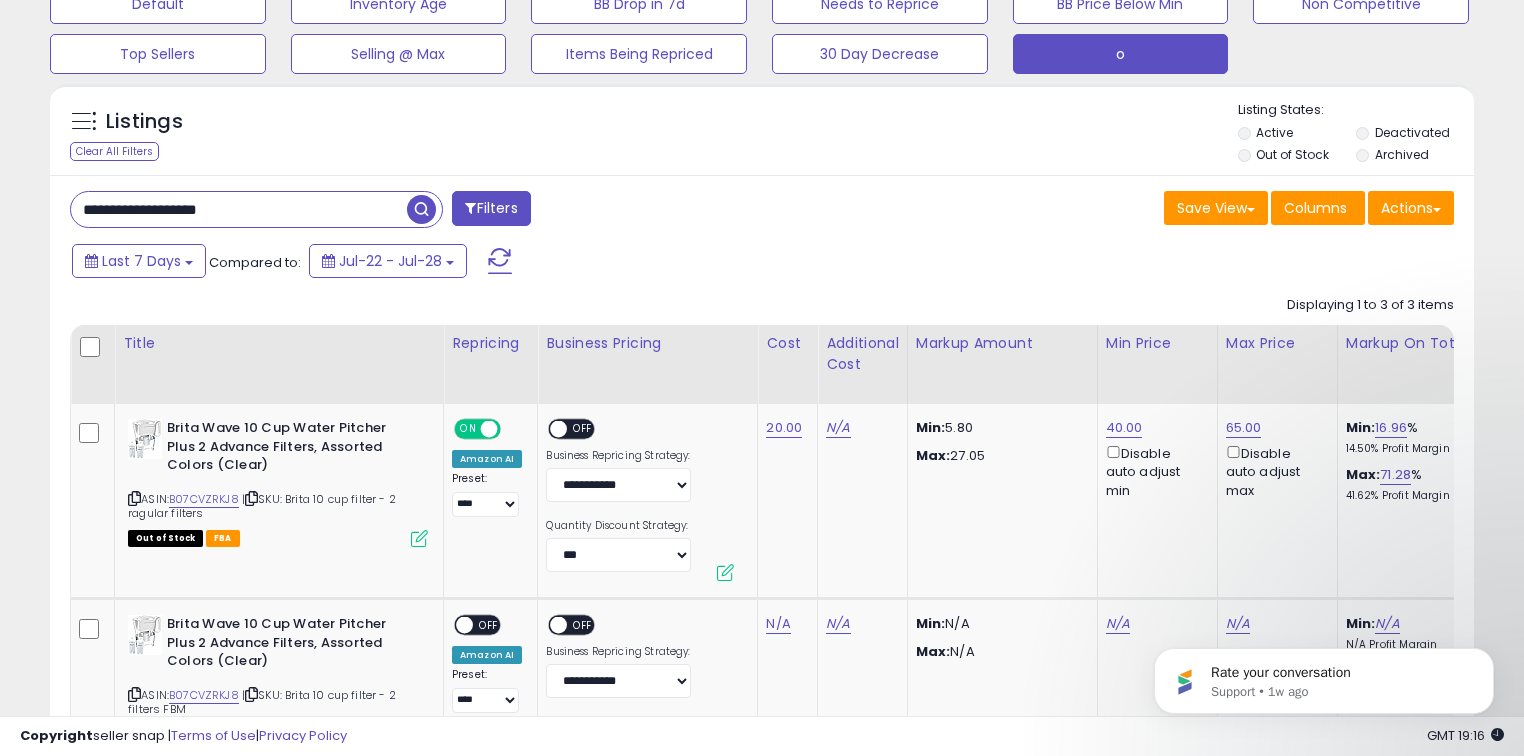click on "**********" at bounding box center (239, 209) 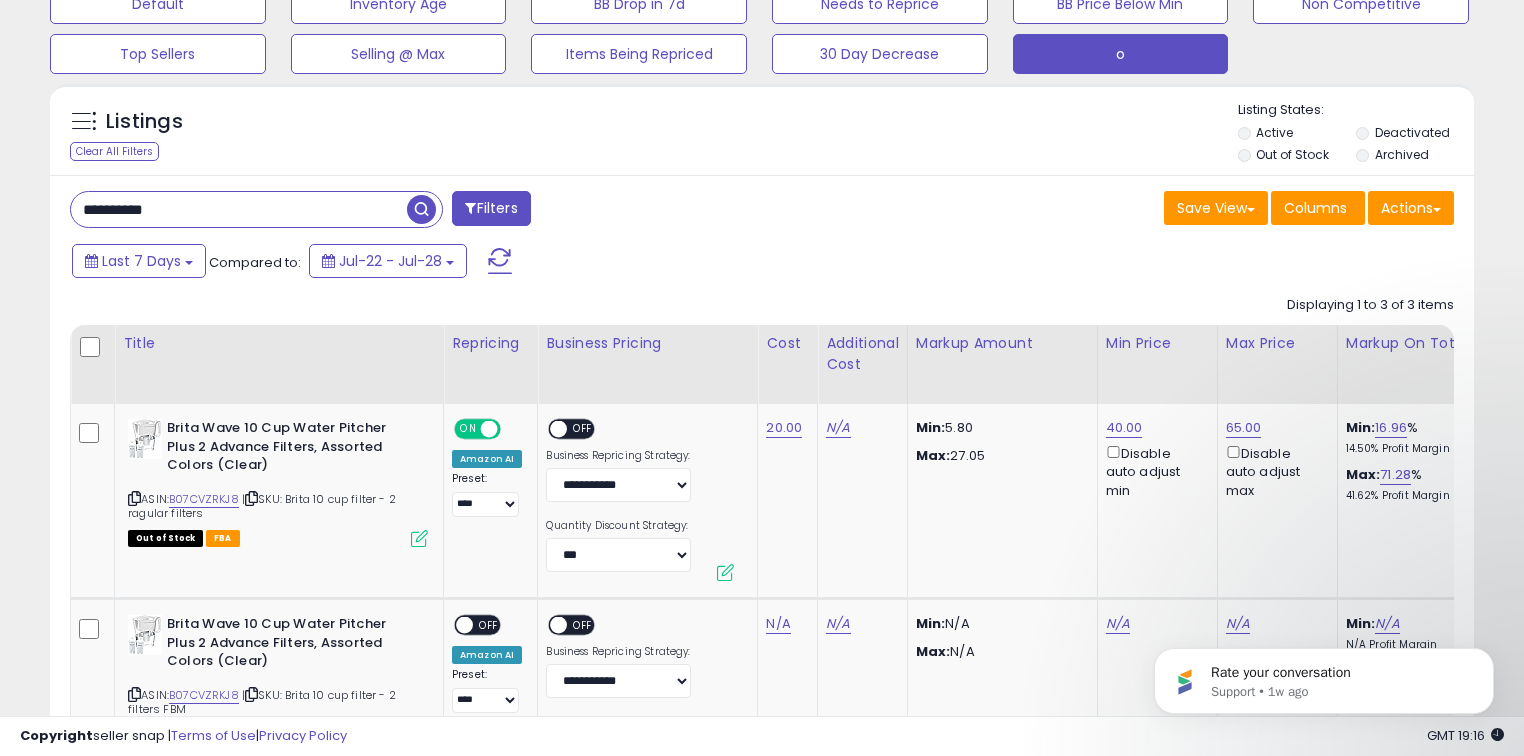 type on "**********" 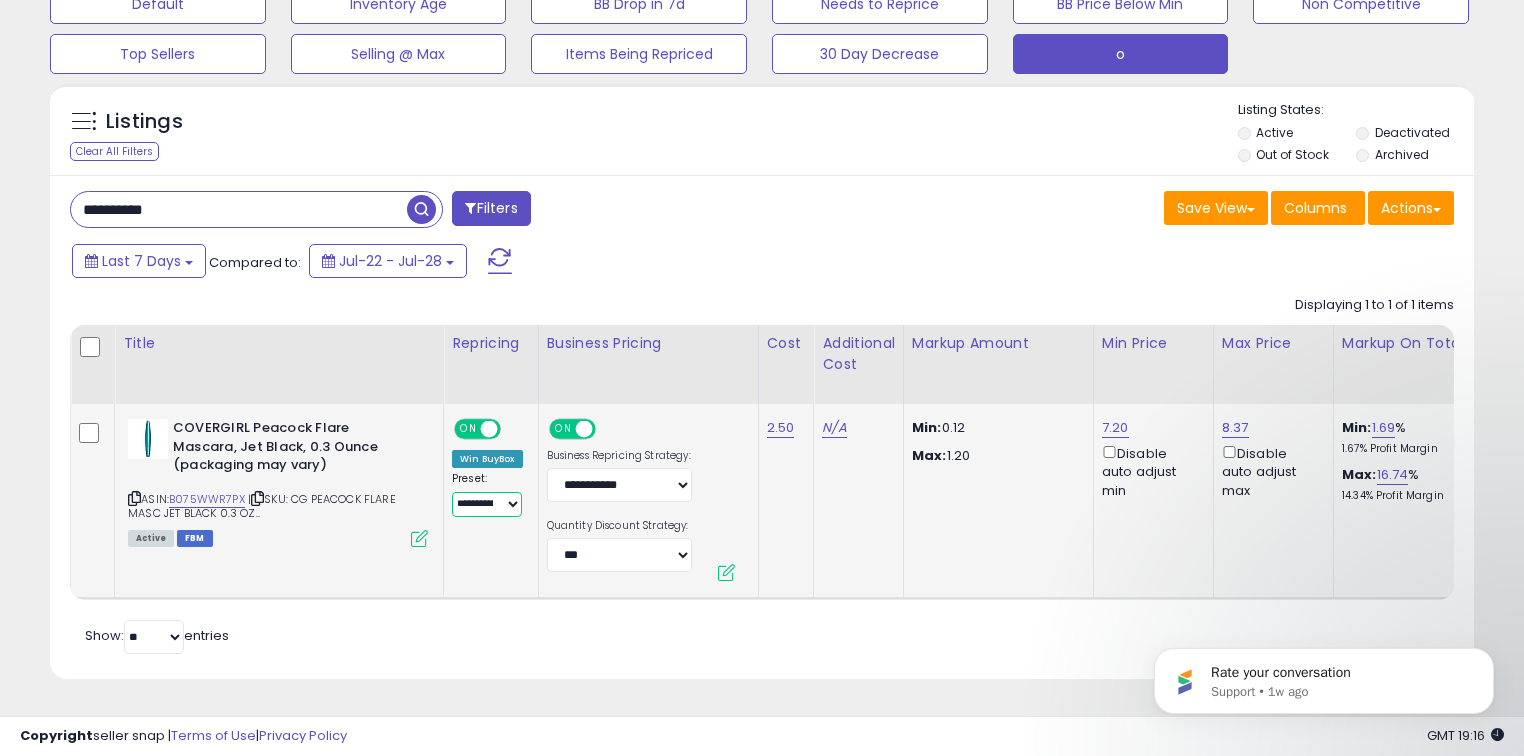 click on "**********" at bounding box center [487, 504] 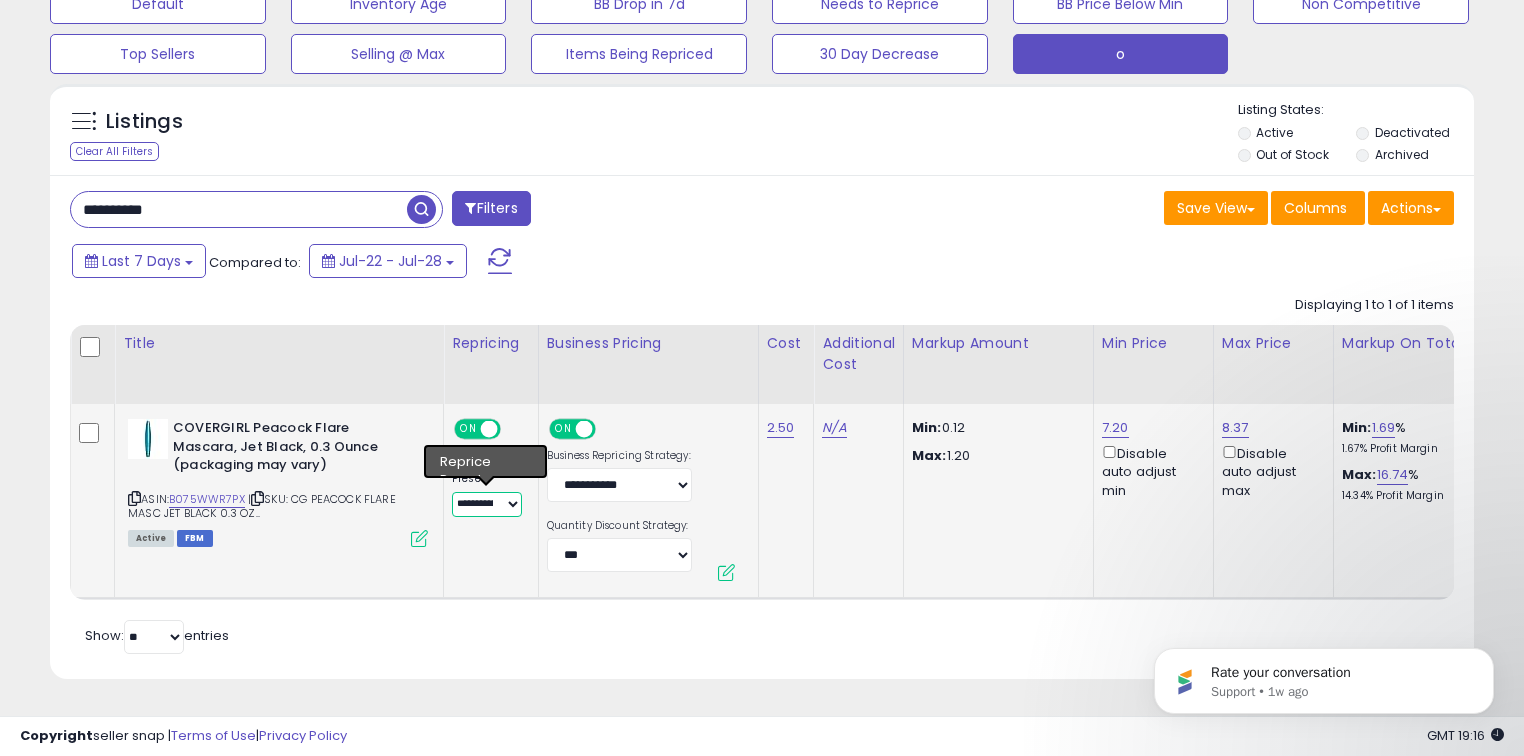 select on "********" 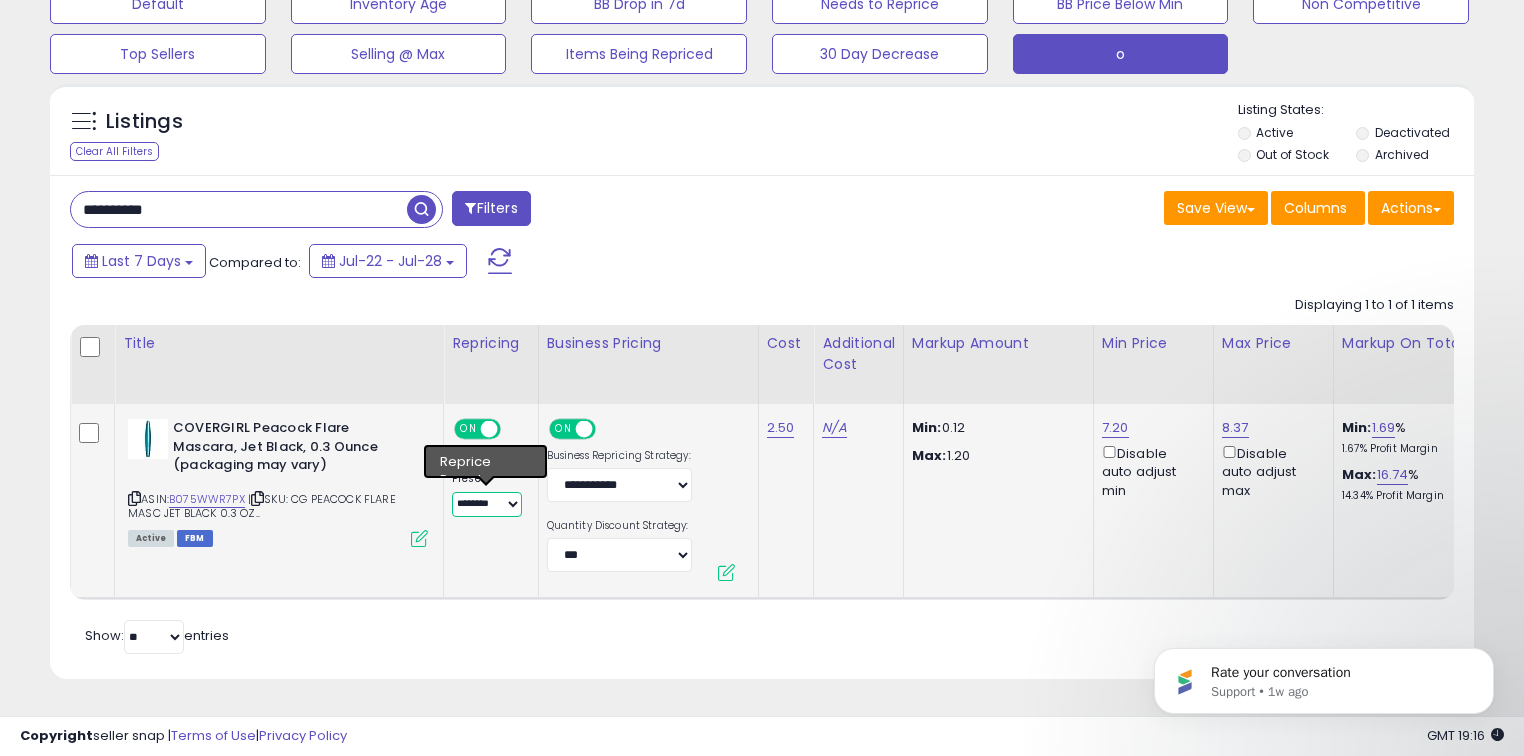 click on "**********" at bounding box center (487, 504) 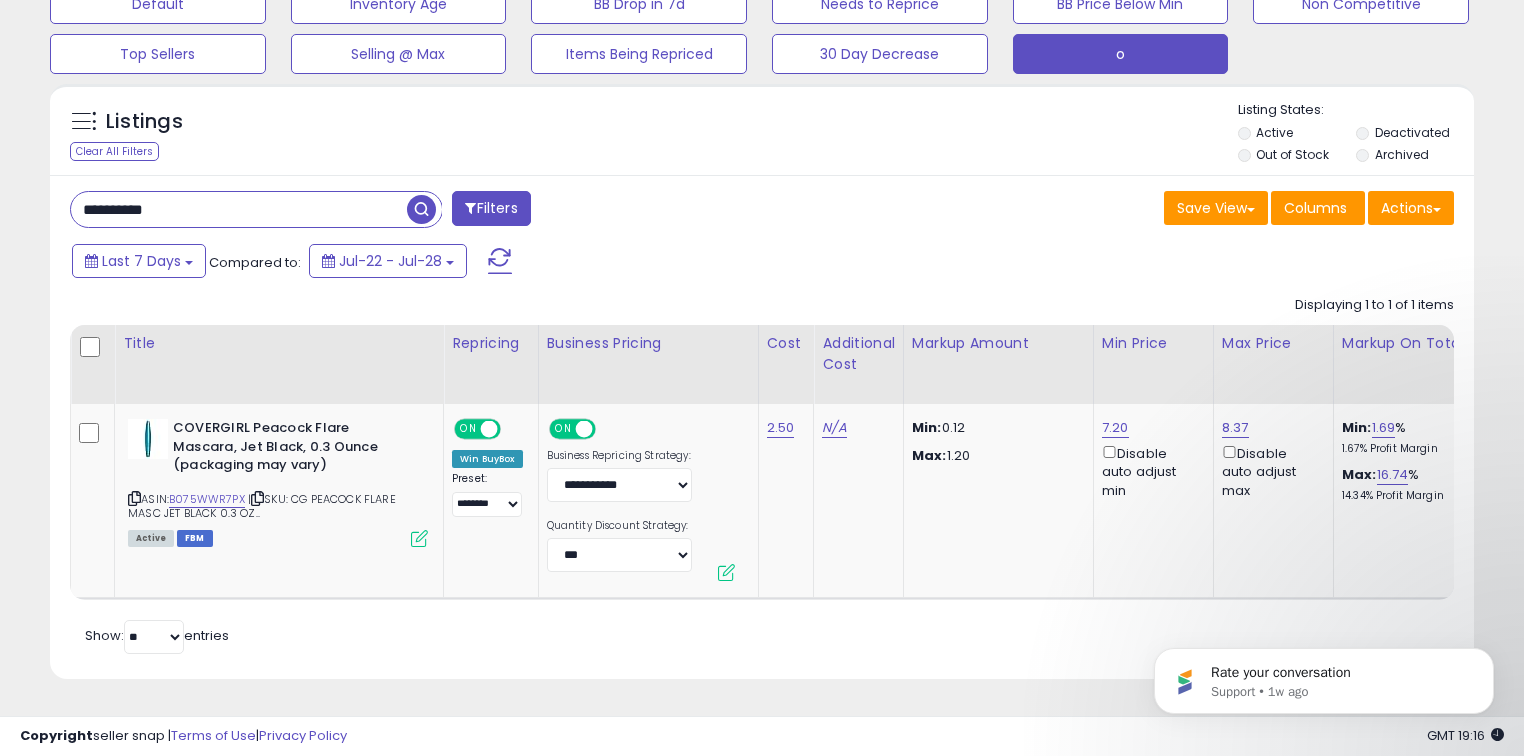 click on "**********" at bounding box center [239, 209] 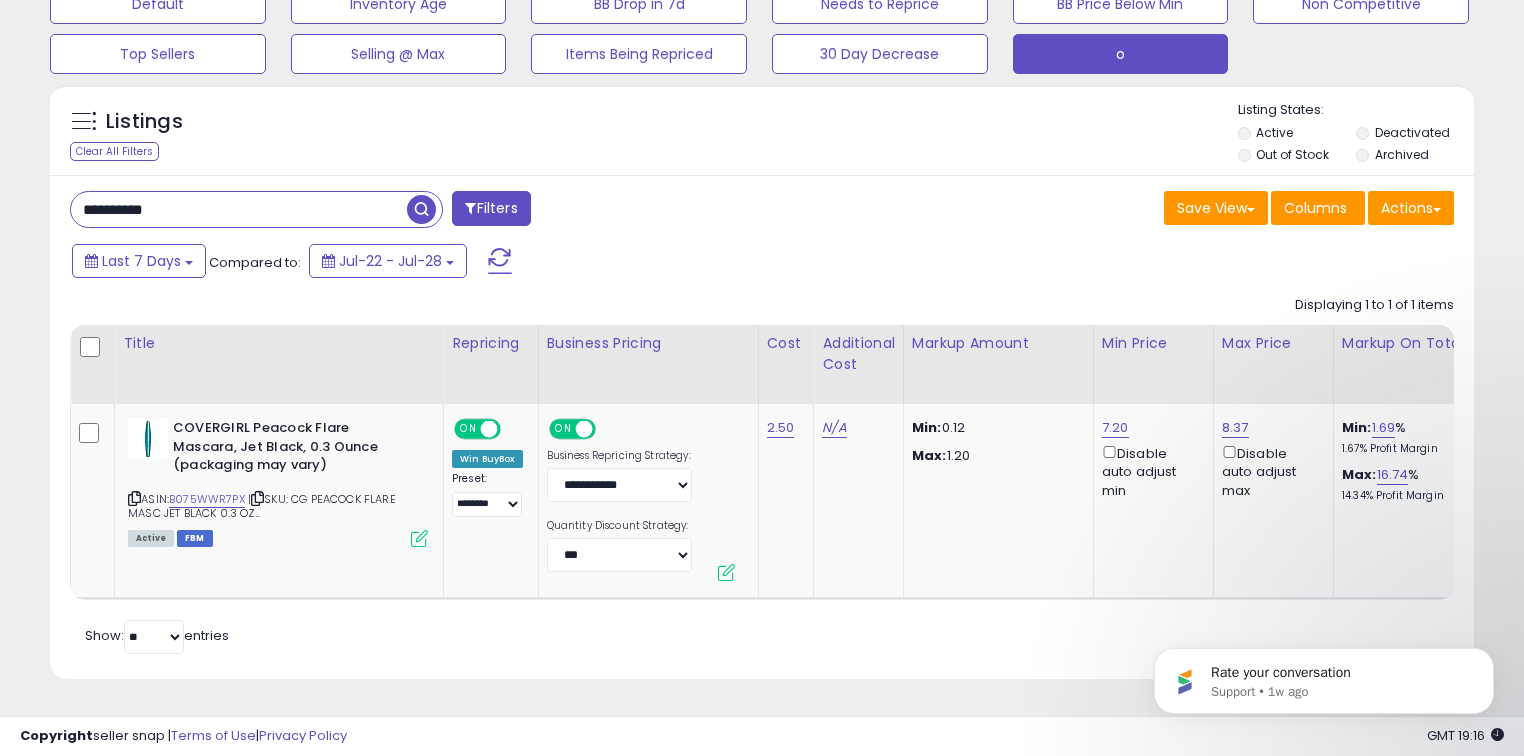 paste 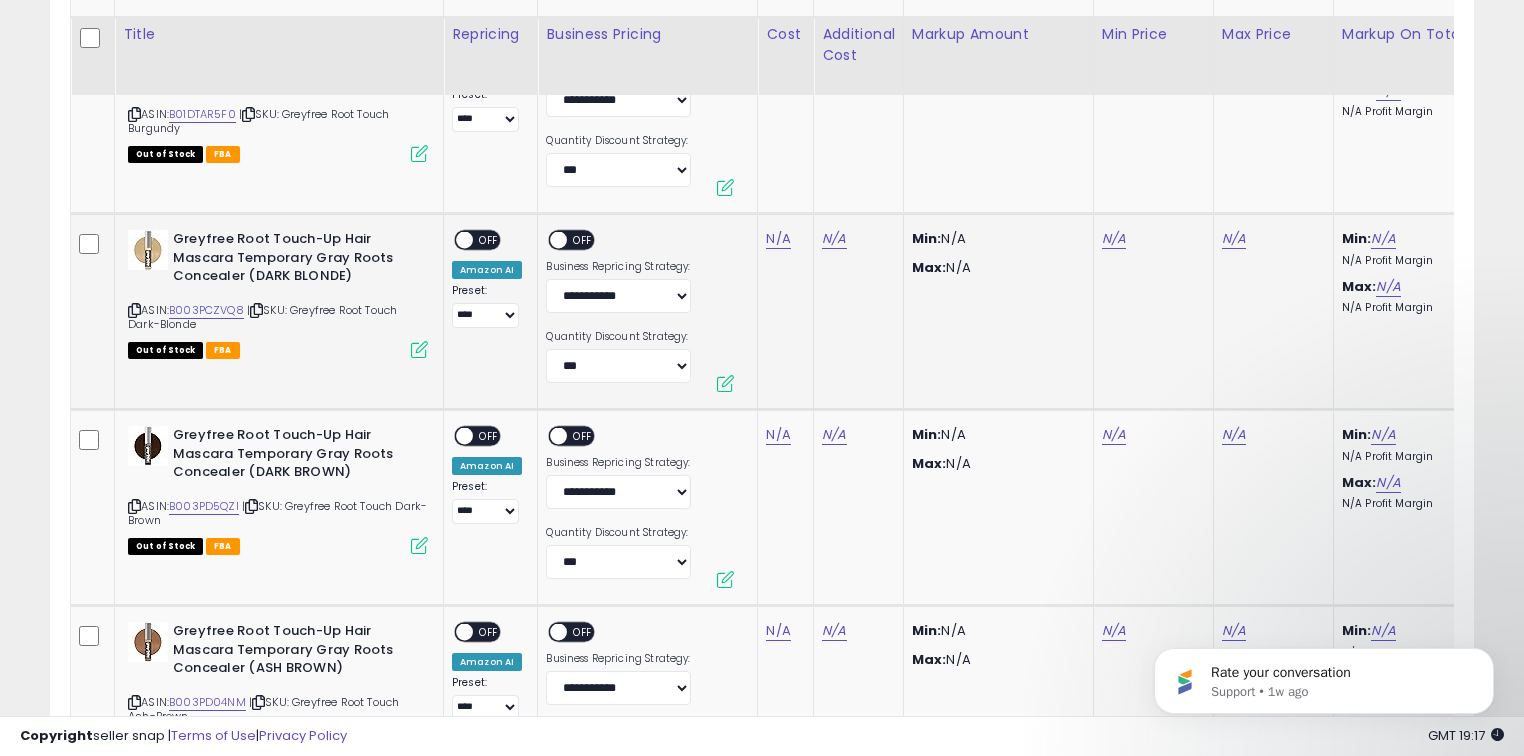 scroll, scrollTop: 4633, scrollLeft: 0, axis: vertical 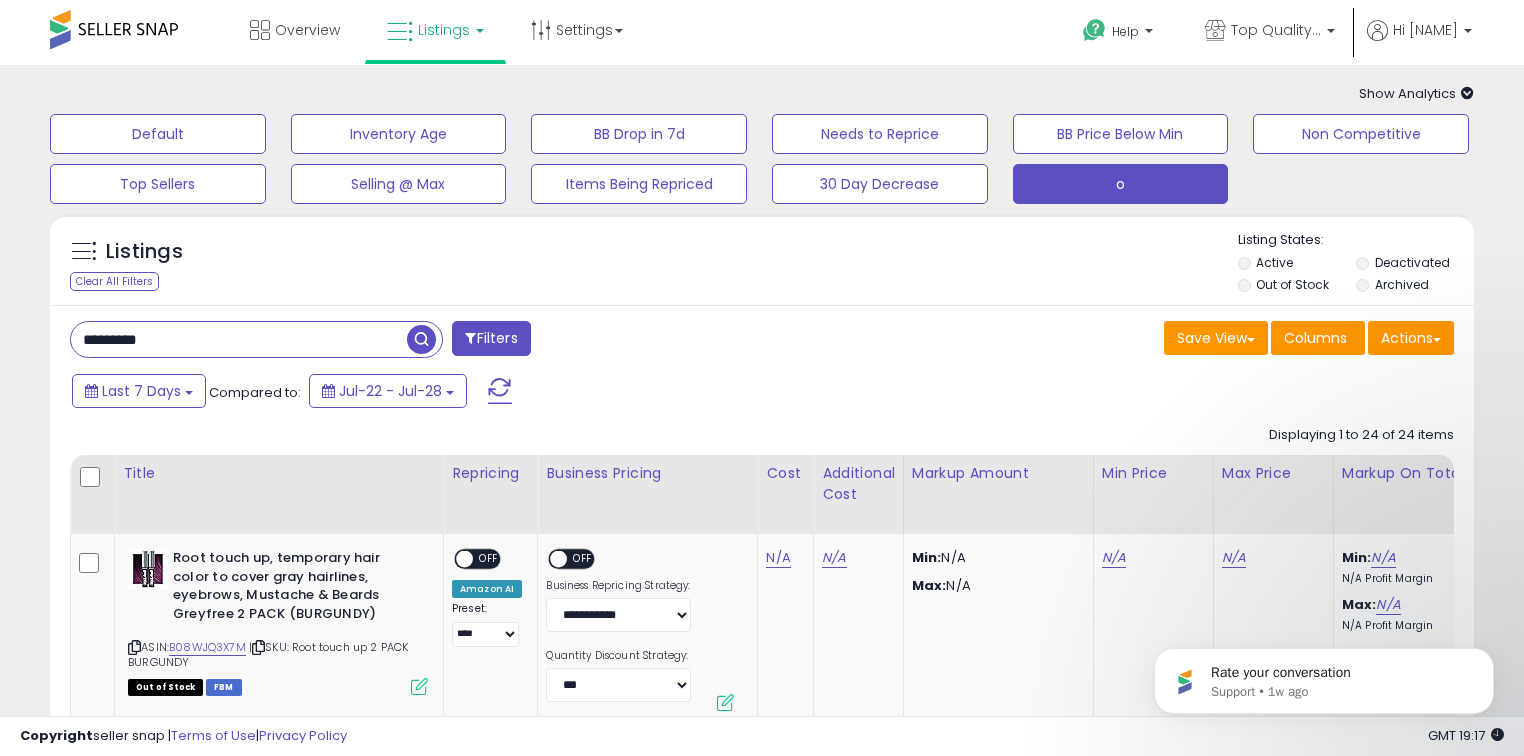 click on "********" at bounding box center (239, 339) 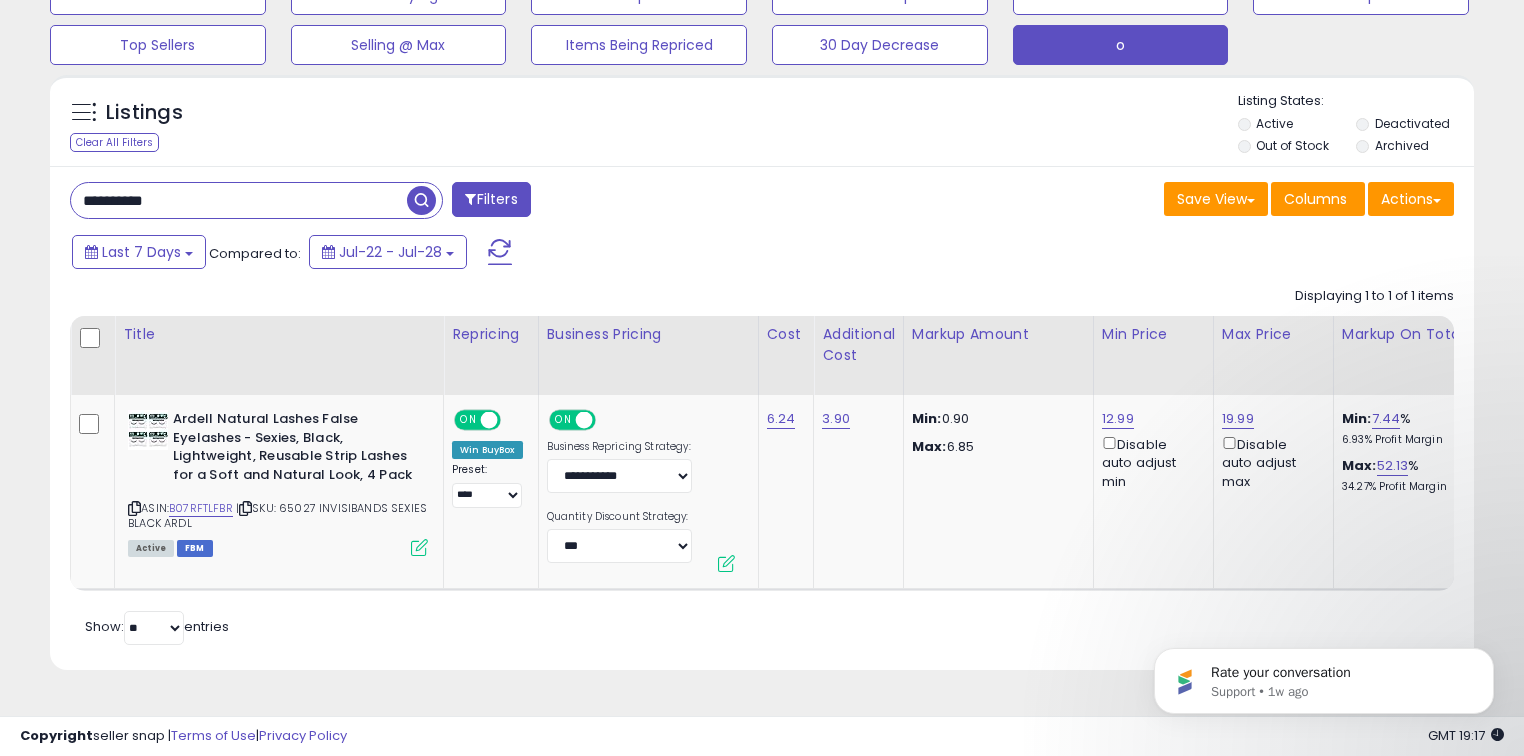 click on "**********" at bounding box center (239, 200) 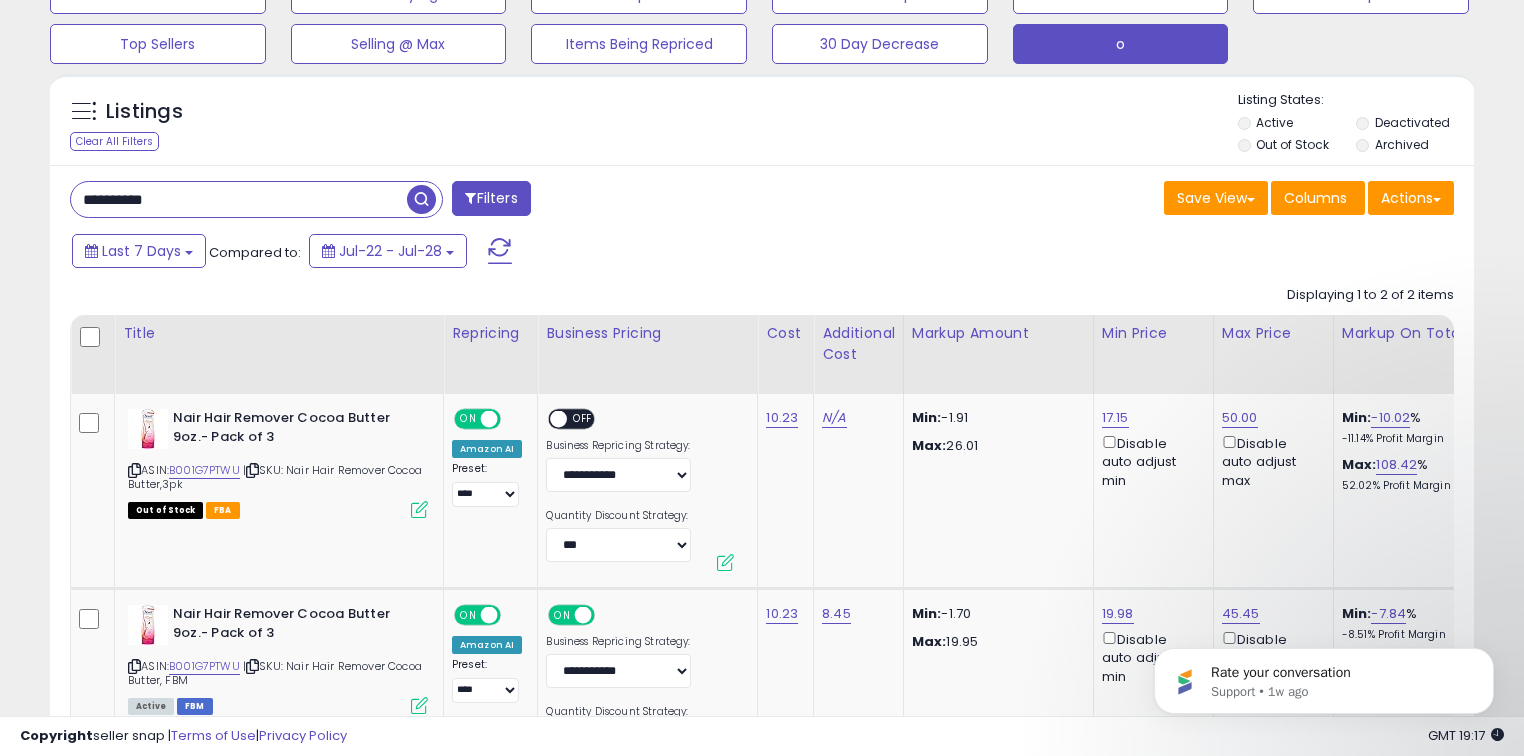 click on "**********" at bounding box center (239, 199) 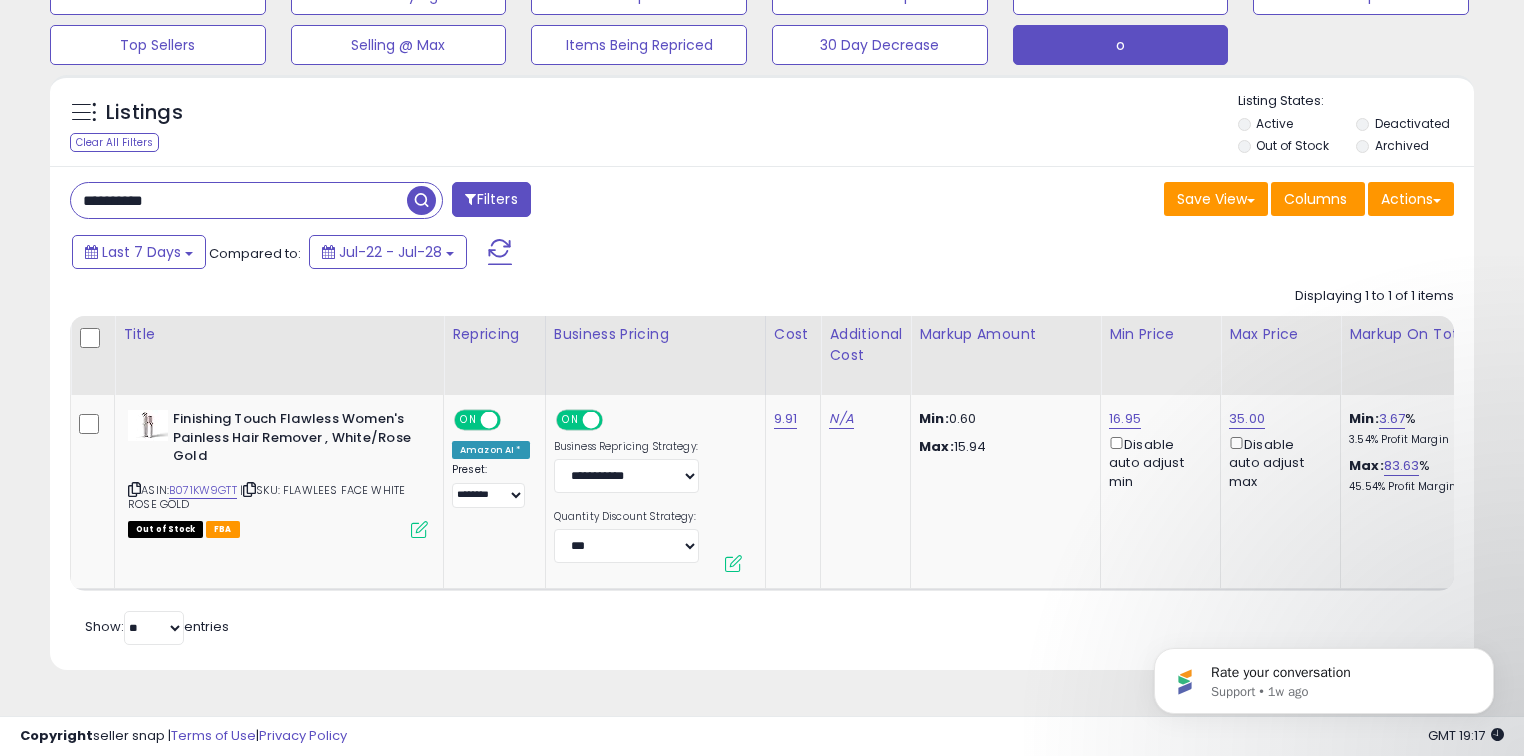 click on "**********" at bounding box center (239, 200) 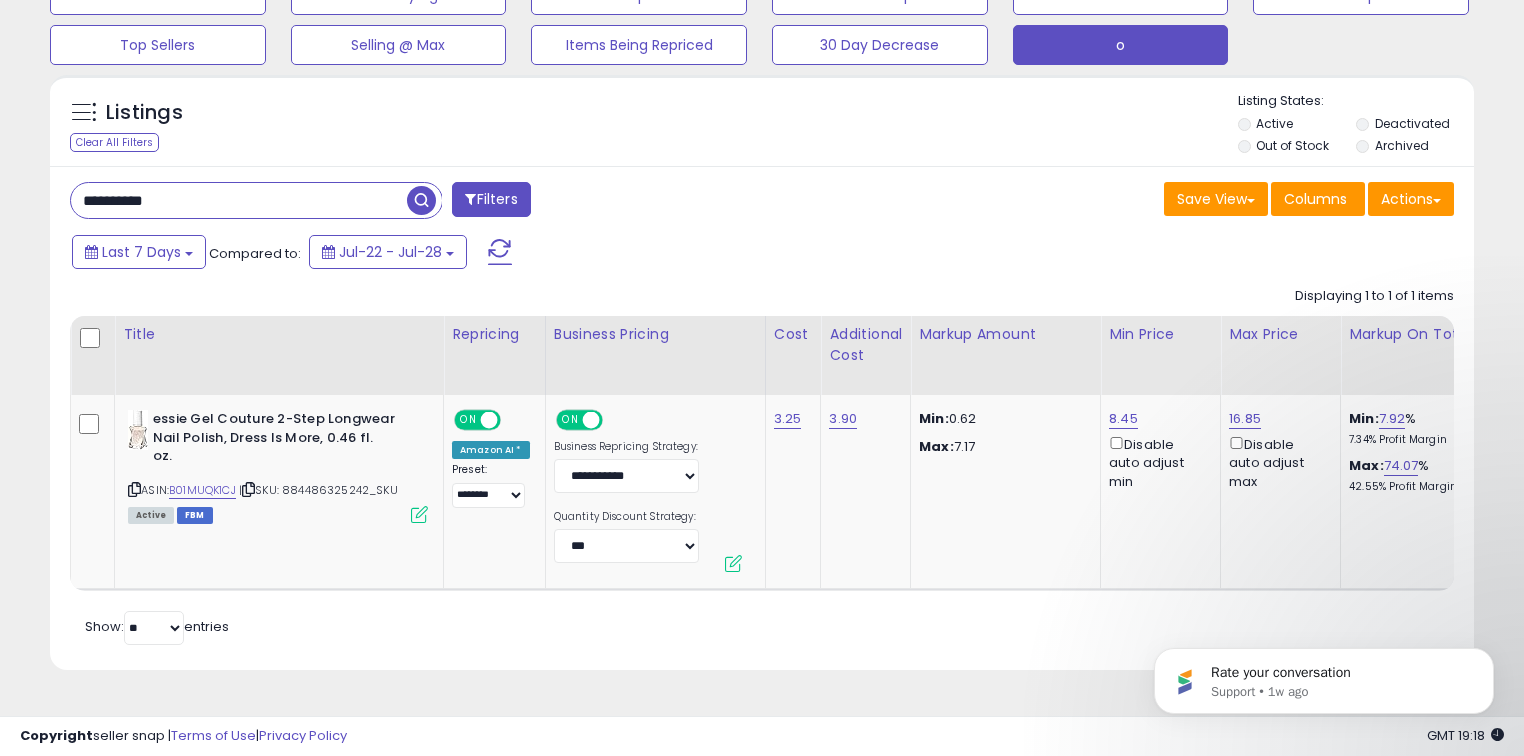 click on "**********" at bounding box center [239, 200] 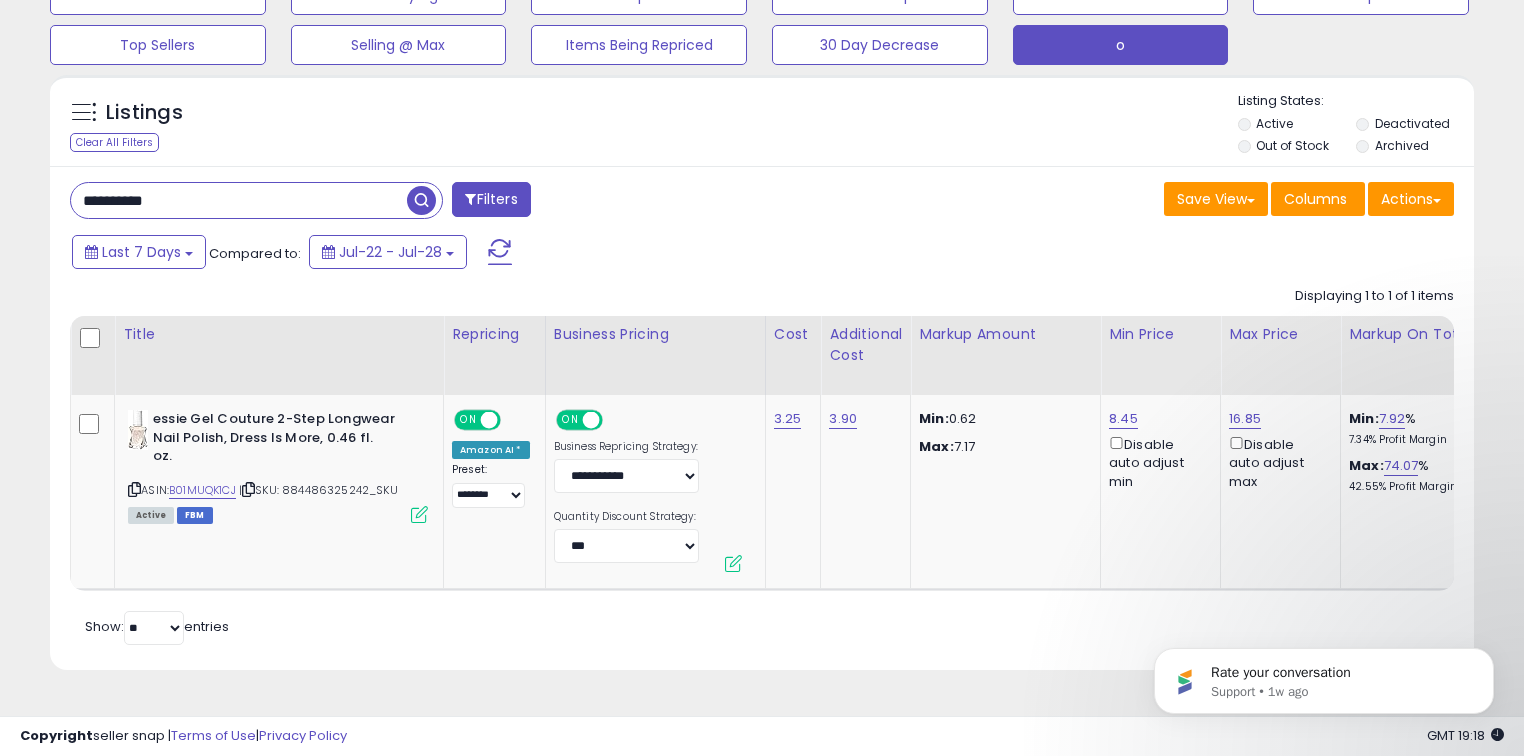 paste on "**" 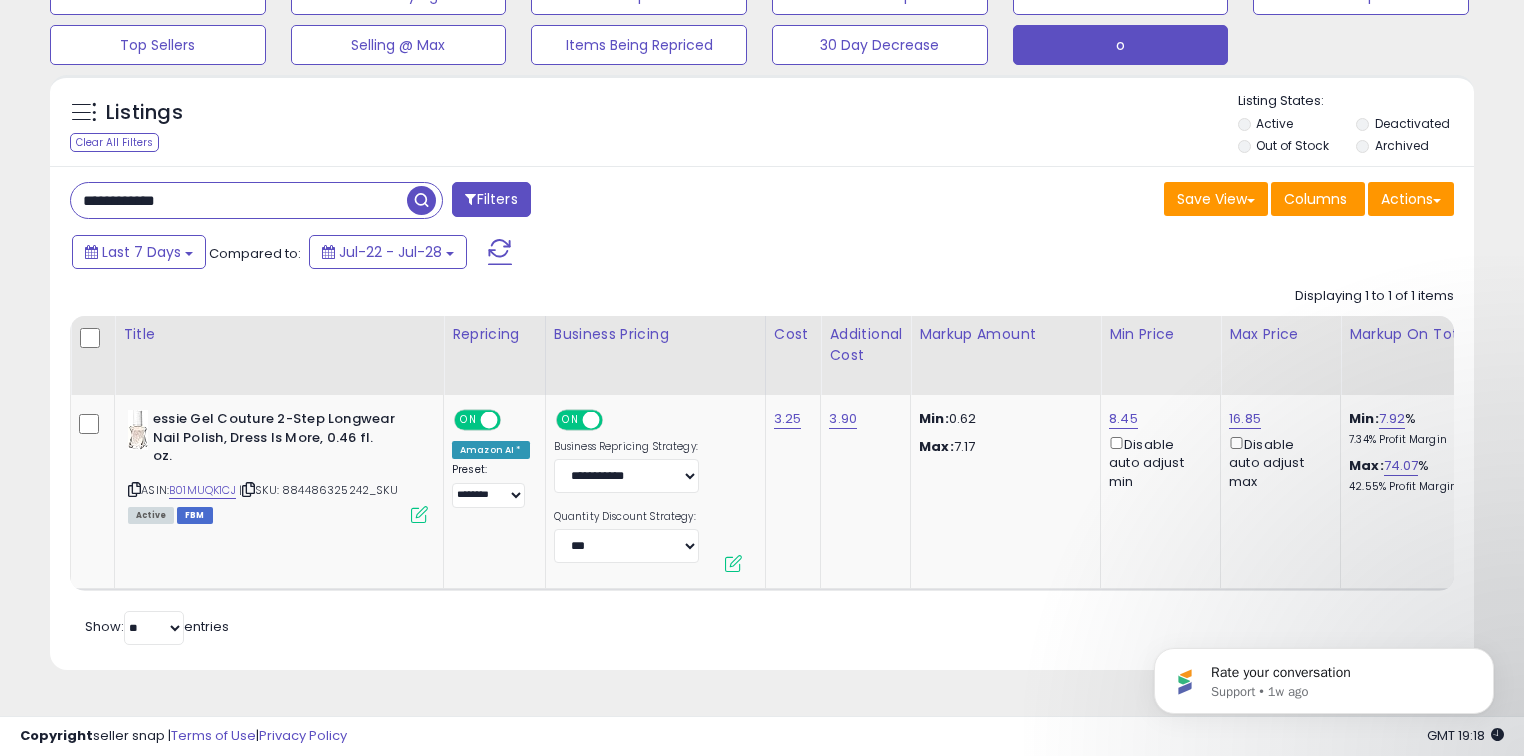 type on "**********" 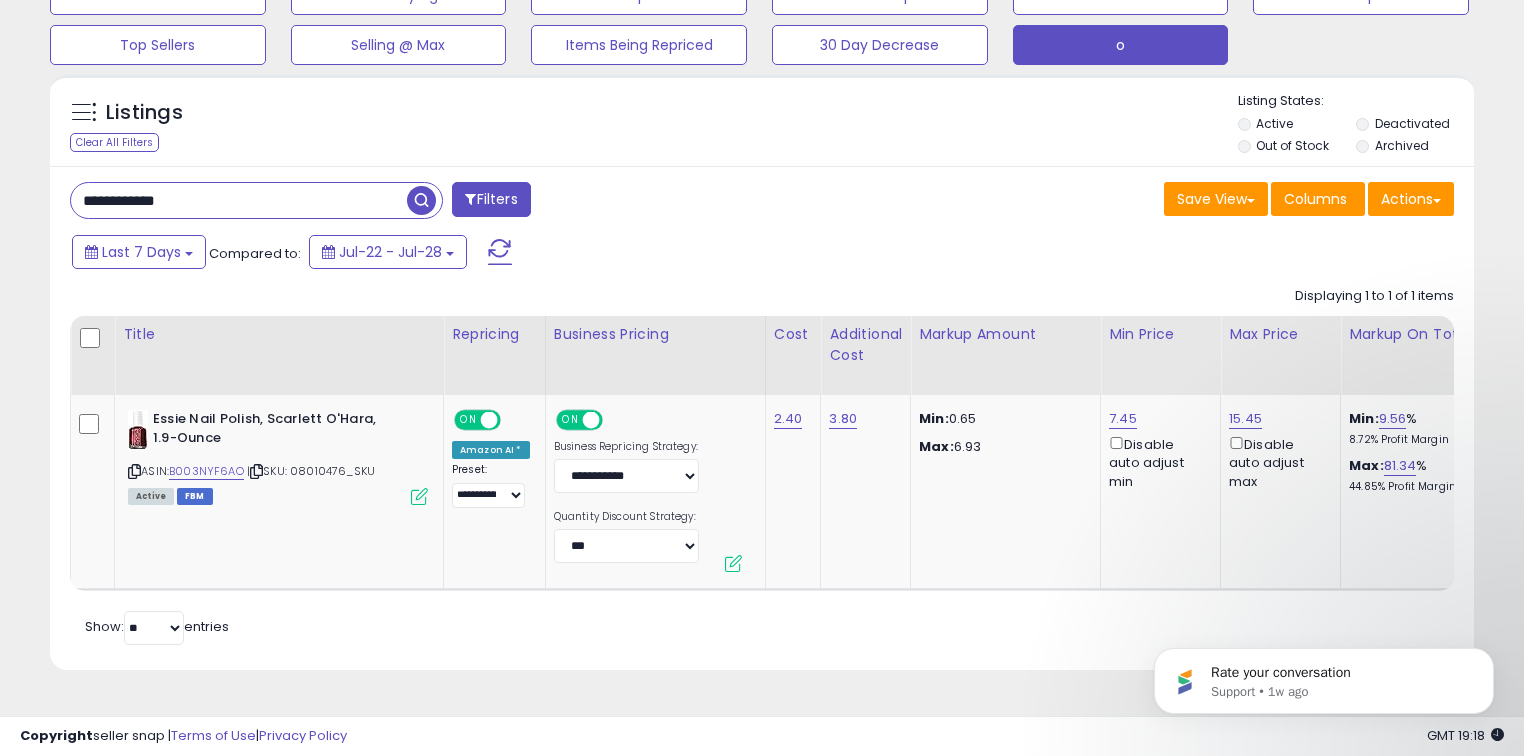 scroll, scrollTop: 0, scrollLeft: 0, axis: both 